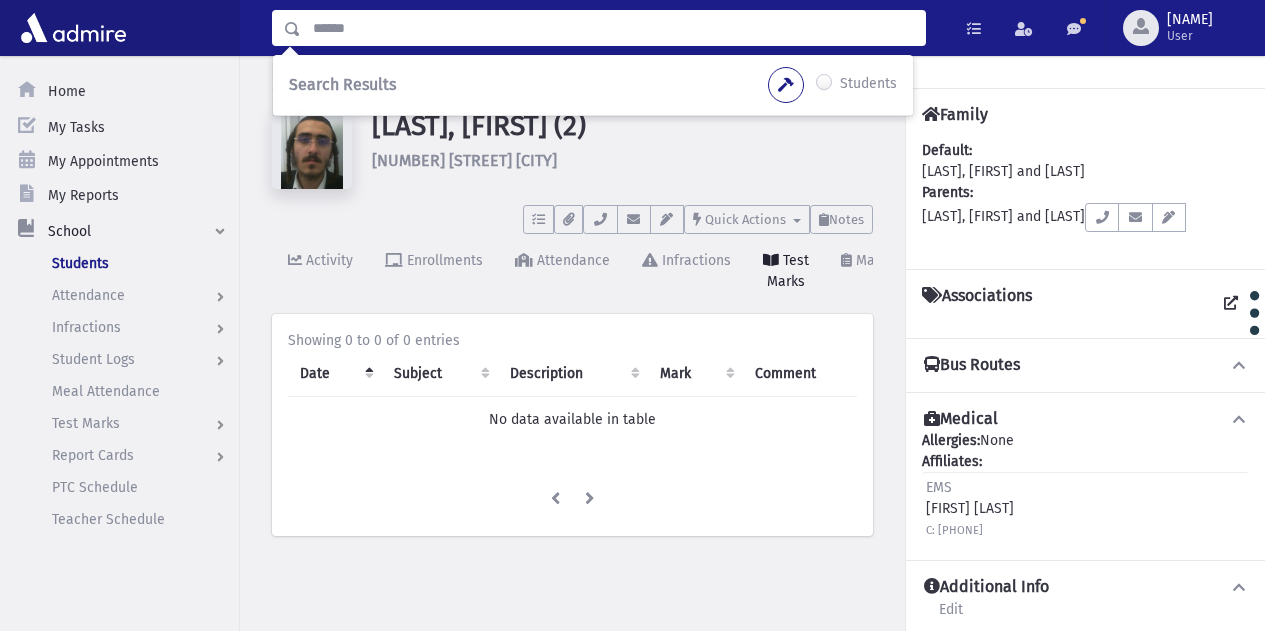 scroll, scrollTop: 0, scrollLeft: 0, axis: both 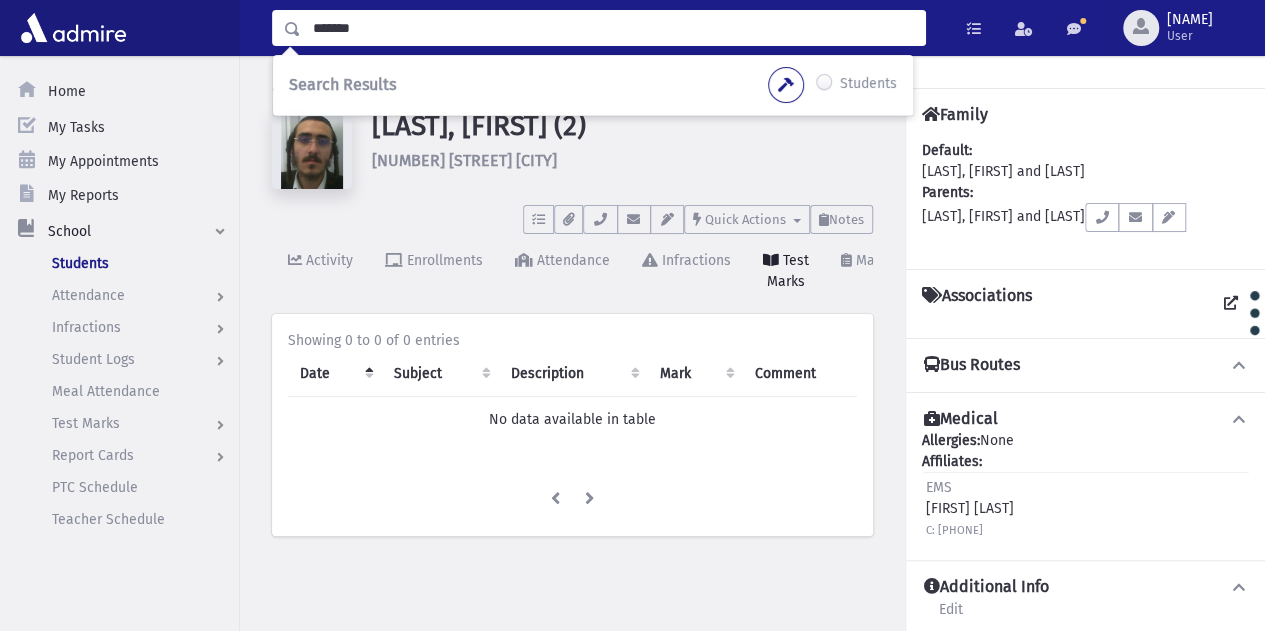 type on "*******" 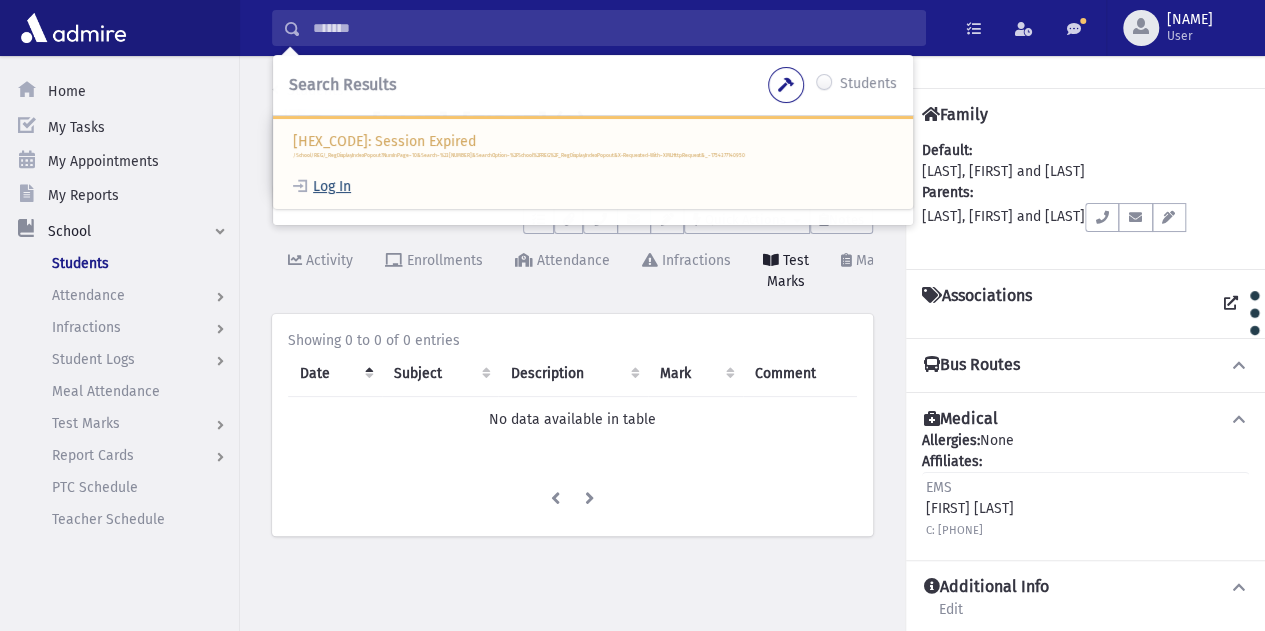 click on "Log In" at bounding box center (322, 186) 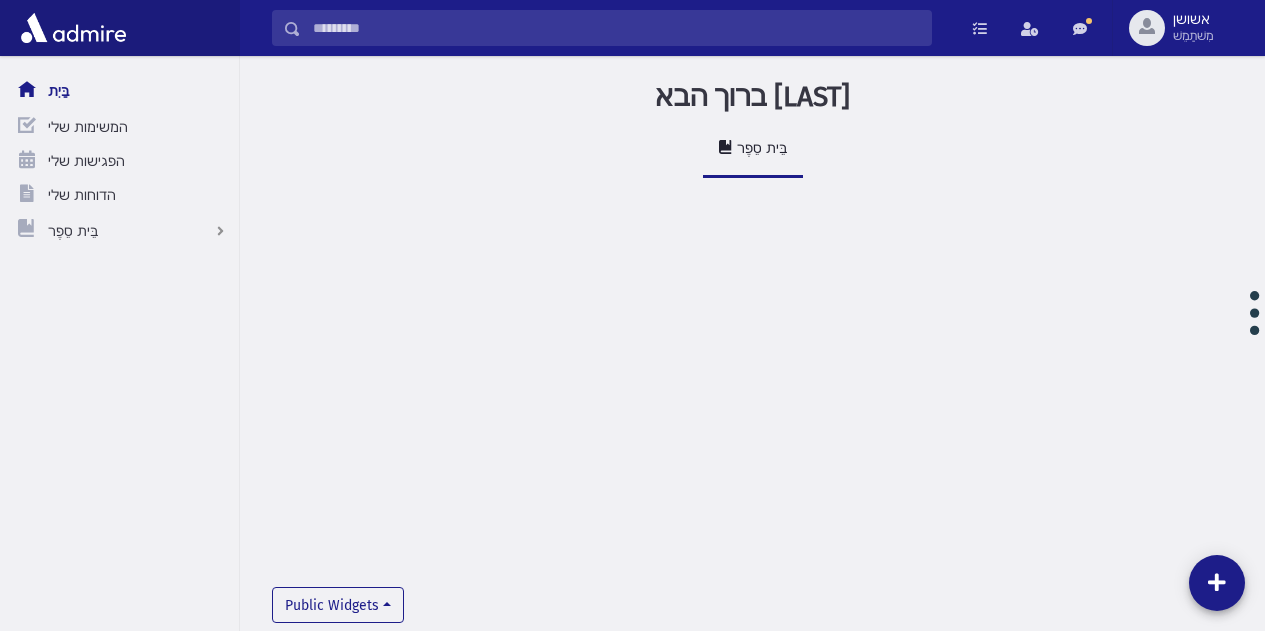 scroll, scrollTop: 0, scrollLeft: 0, axis: both 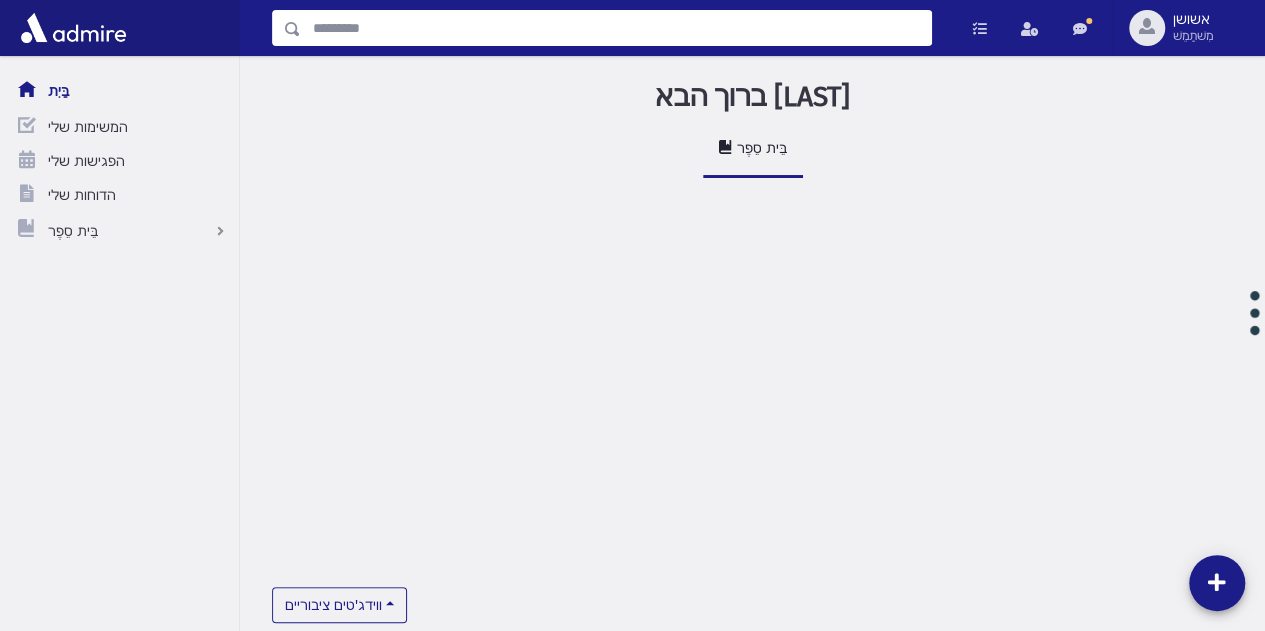 click at bounding box center (616, 28) 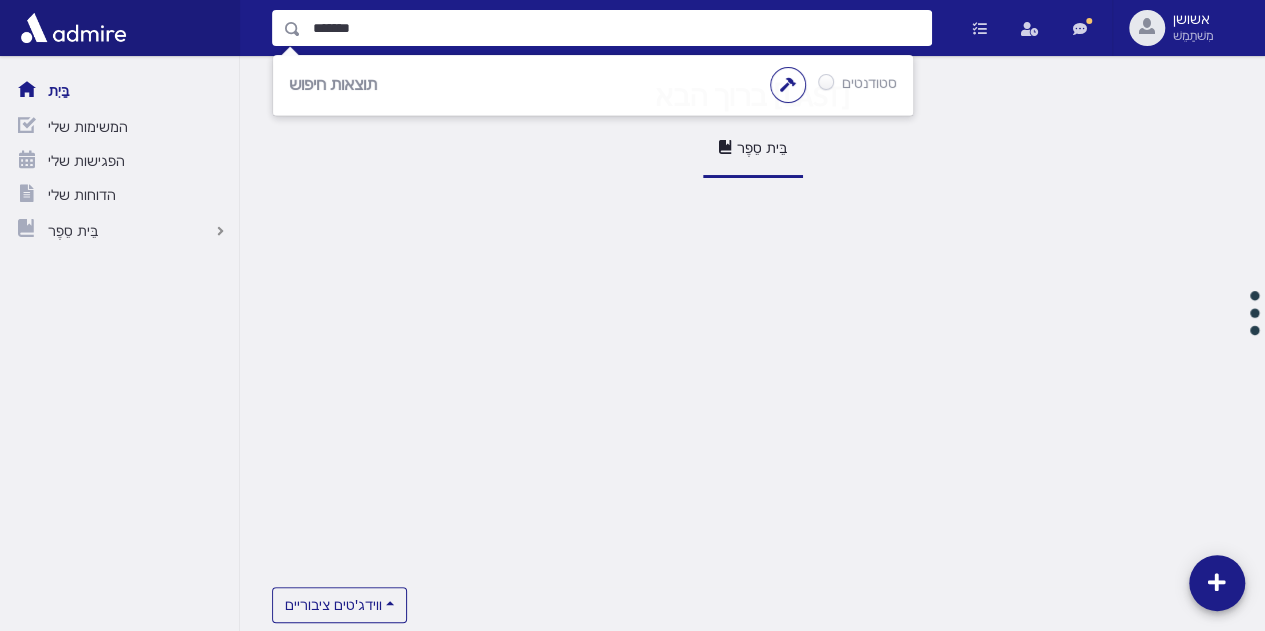 type on "*******" 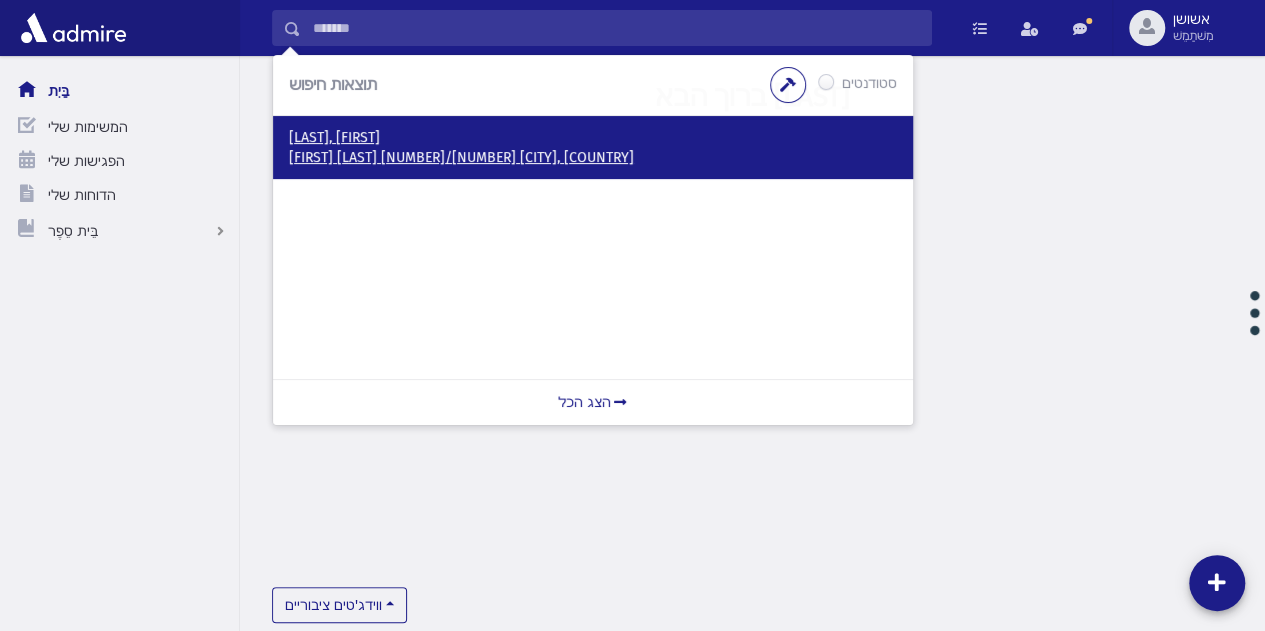 click on "אהרן אשכולי 110/11 ירושלים, ישראל" at bounding box center (461, 157) 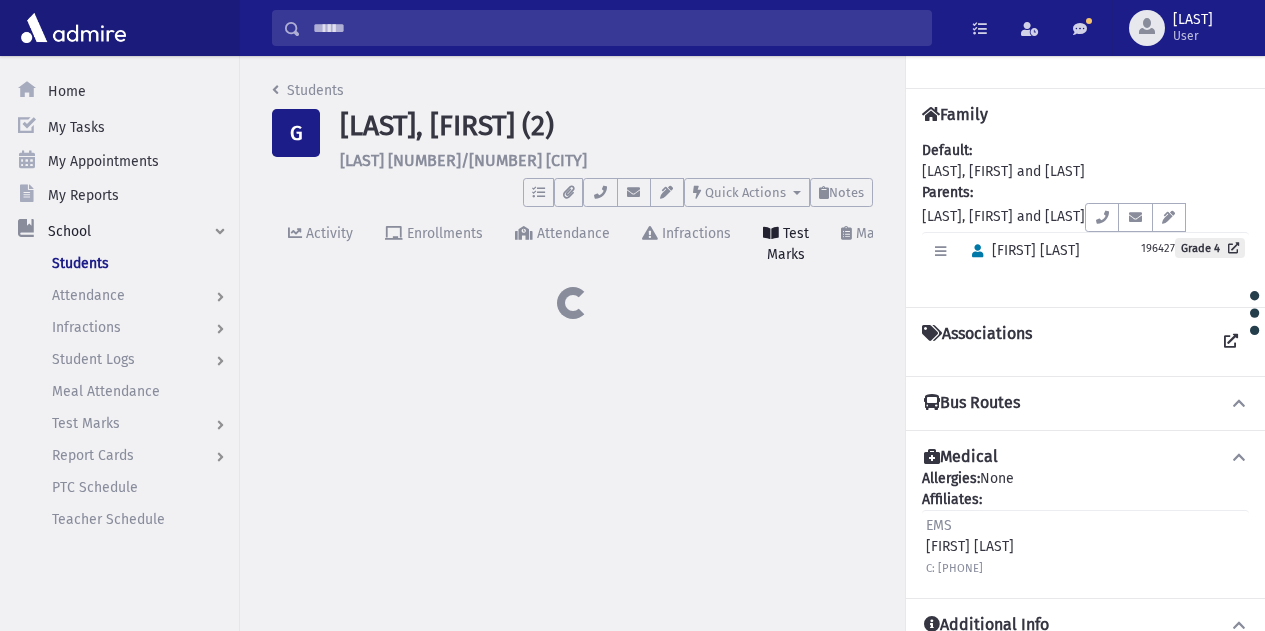 scroll, scrollTop: 0, scrollLeft: 0, axis: both 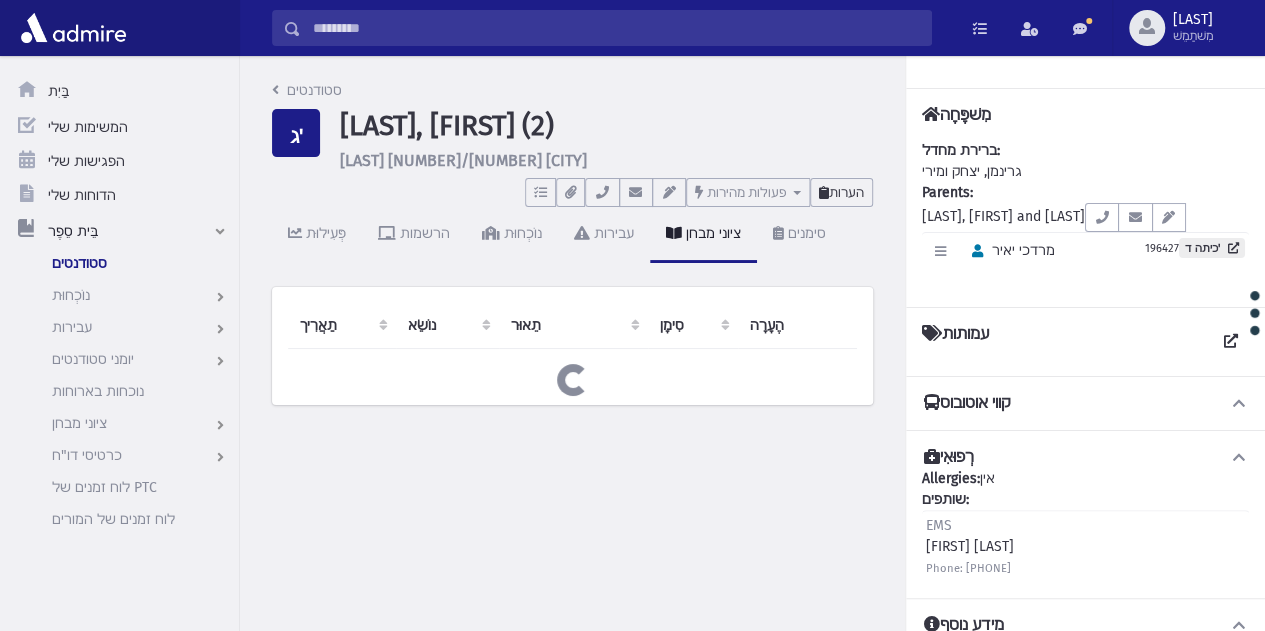 click on "הערות" at bounding box center (846, 192) 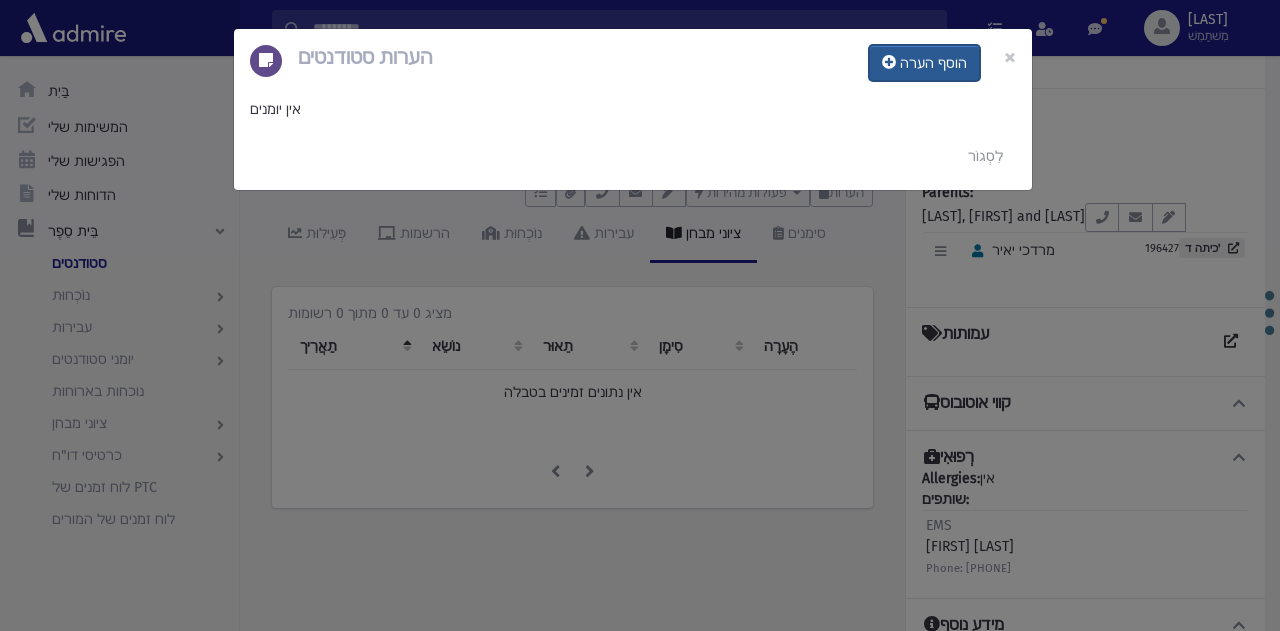 click on "הוסף הערה" at bounding box center (933, 63) 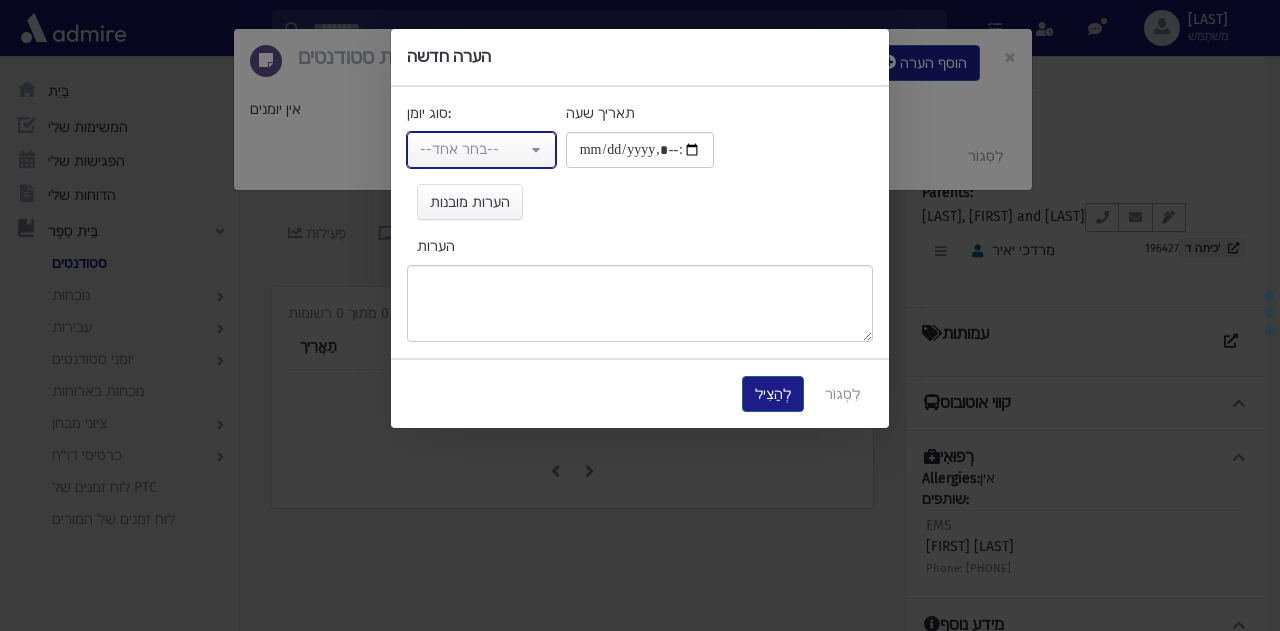 click on "--בחר אחד--" at bounding box center [473, 150] 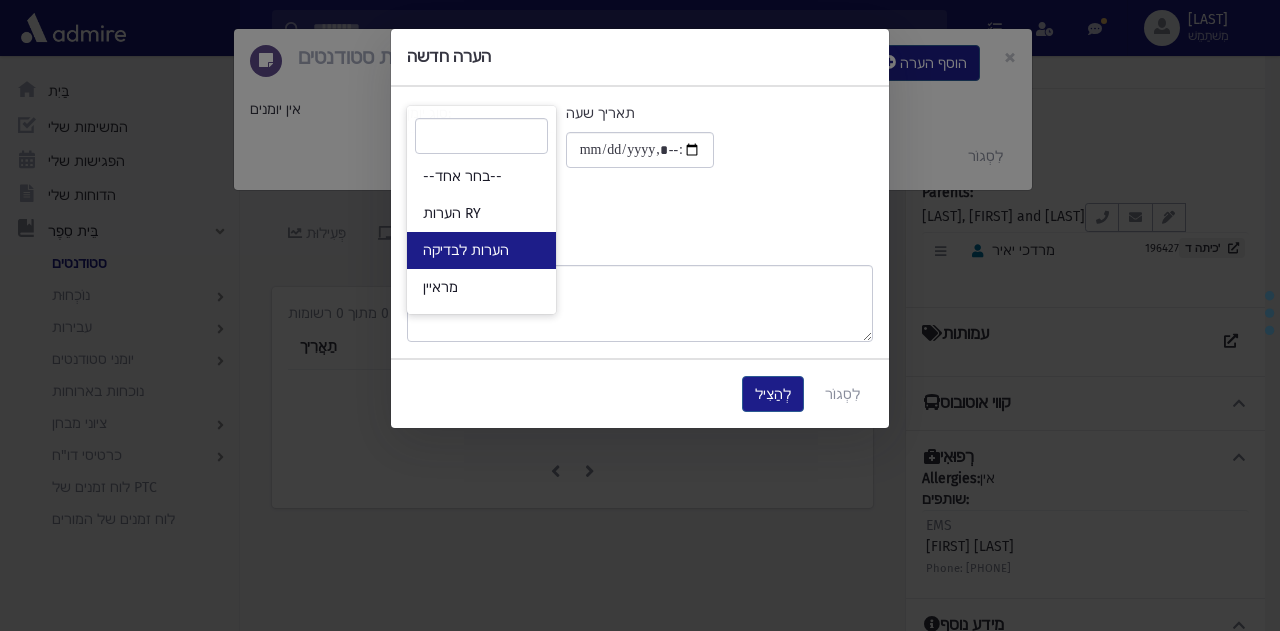 click on "הערות לבדיקה" at bounding box center [466, 250] 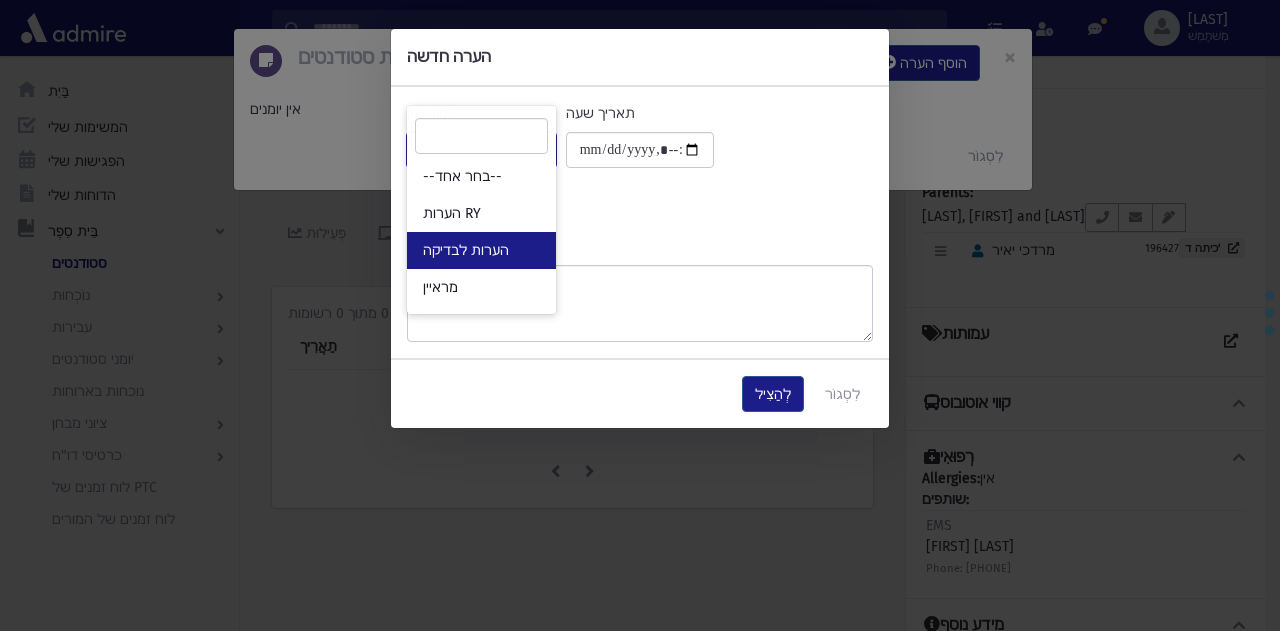 select on "*" 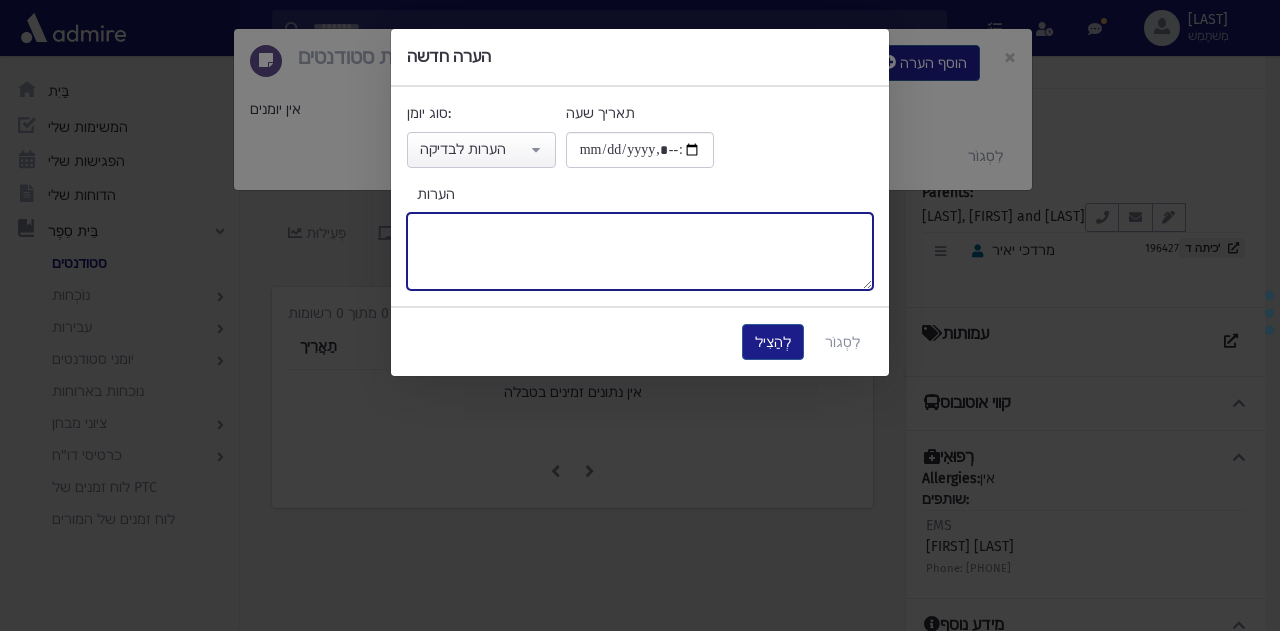 click on "הערות" at bounding box center [640, 251] 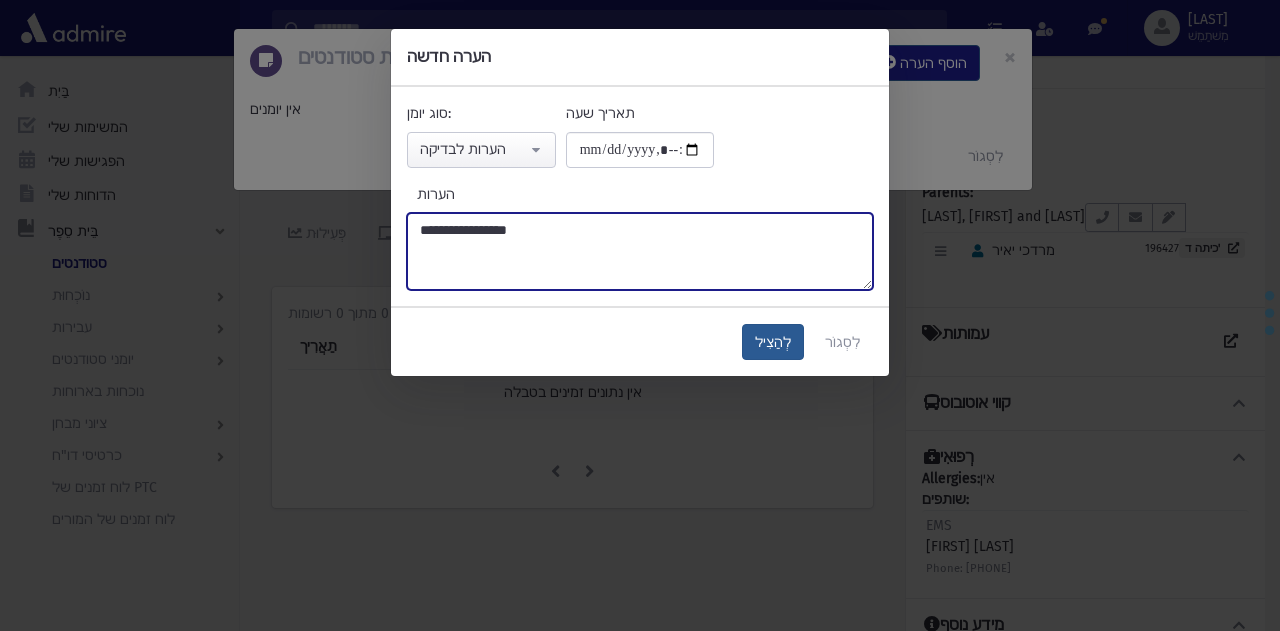 type on "**********" 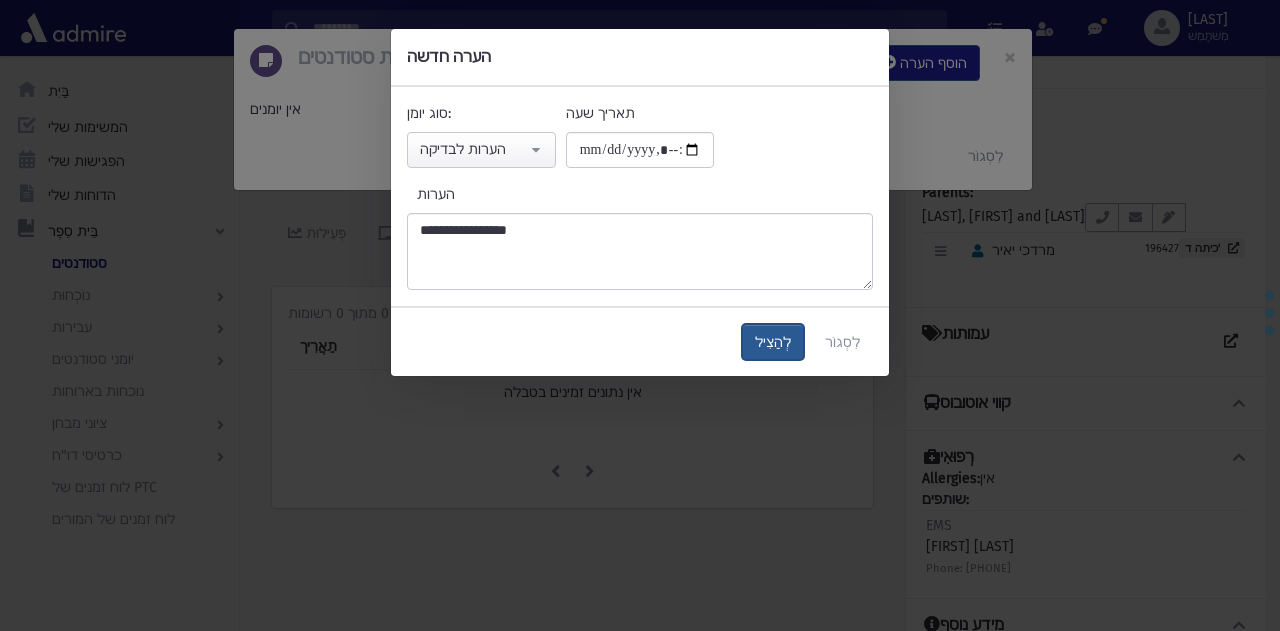 click on "לְהַצִיל" at bounding box center (773, 342) 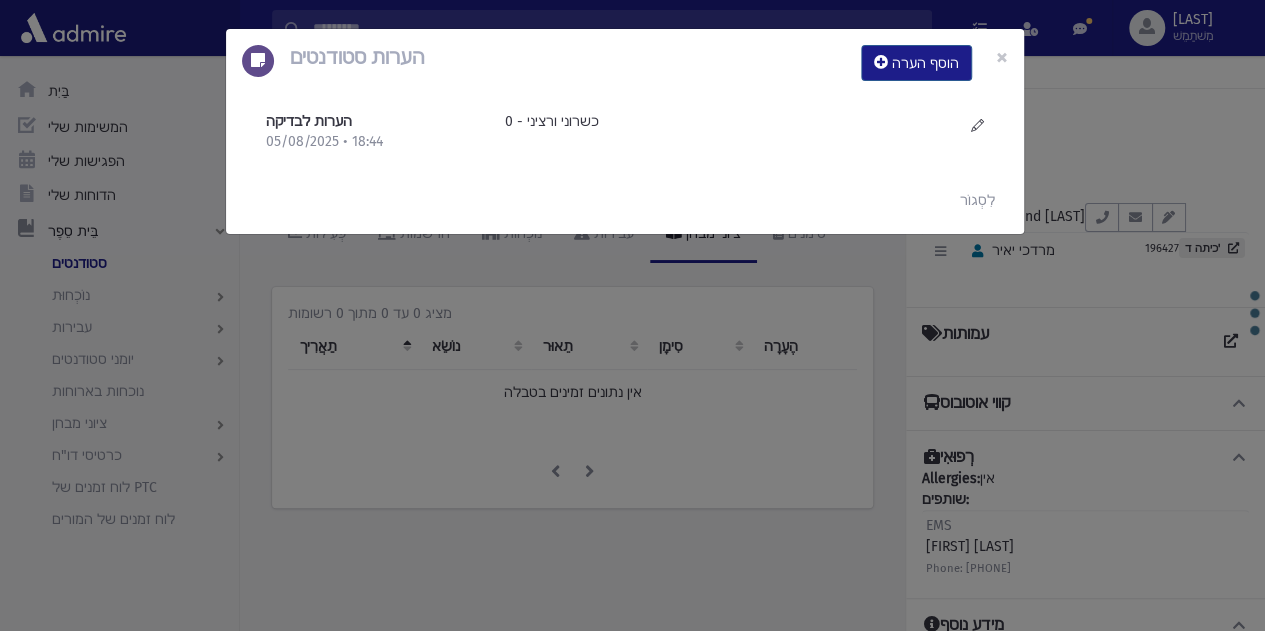 click on "הערות סטודנטים
הוסף הערה
×
הערות לבדיקה
05/08/2025 • 18:44" at bounding box center (632, 315) 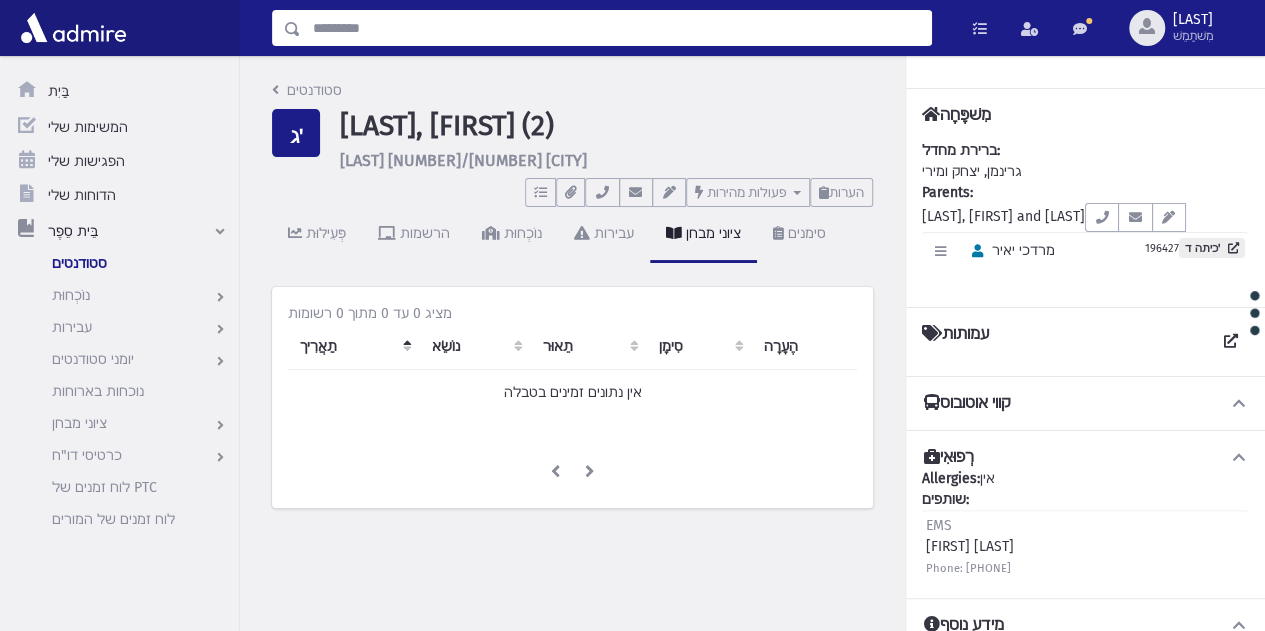 click at bounding box center (616, 28) 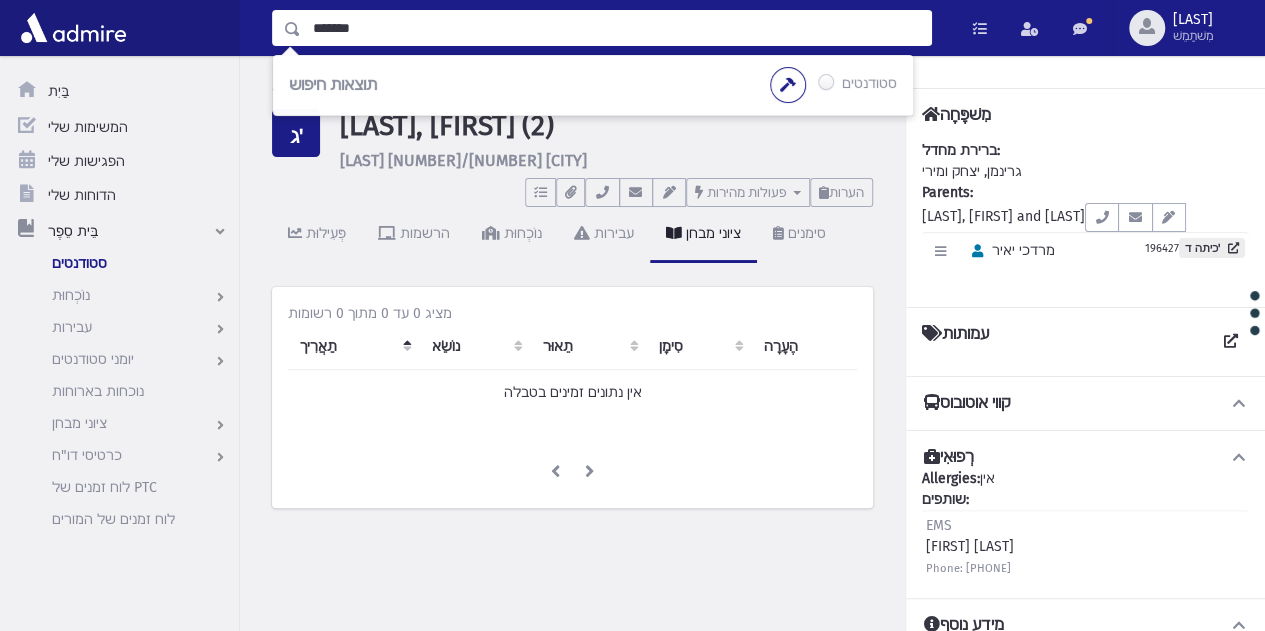 type on "*******" 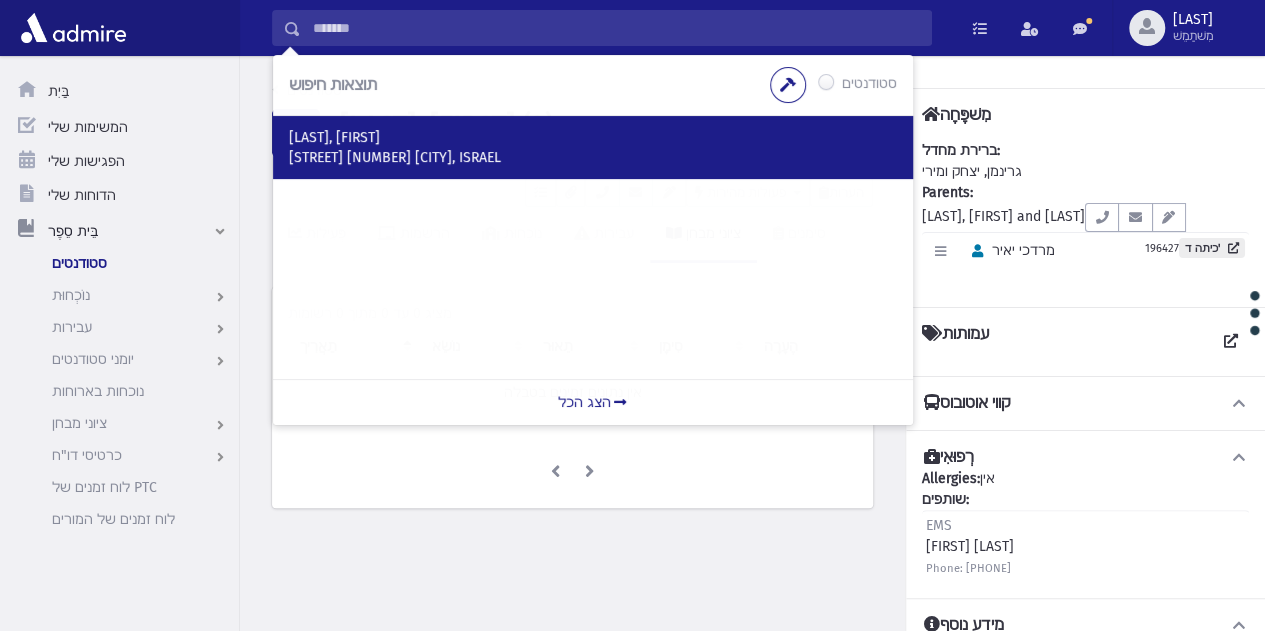 click on "טכאו, דניאל" at bounding box center [334, 137] 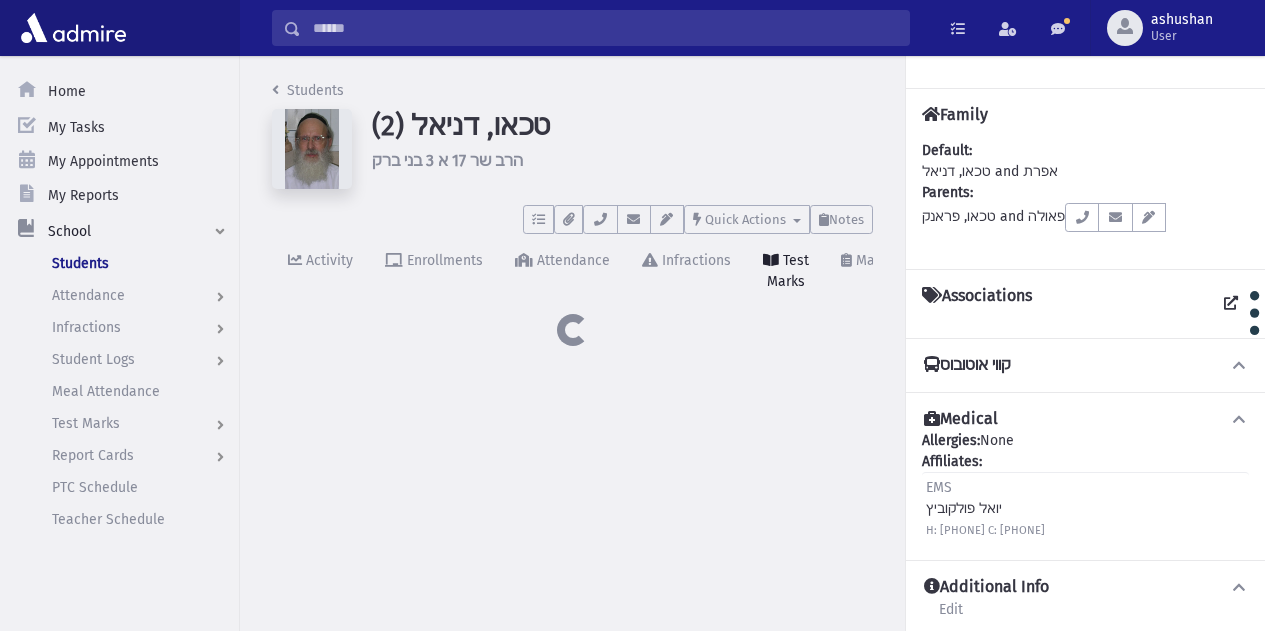 scroll, scrollTop: 0, scrollLeft: 0, axis: both 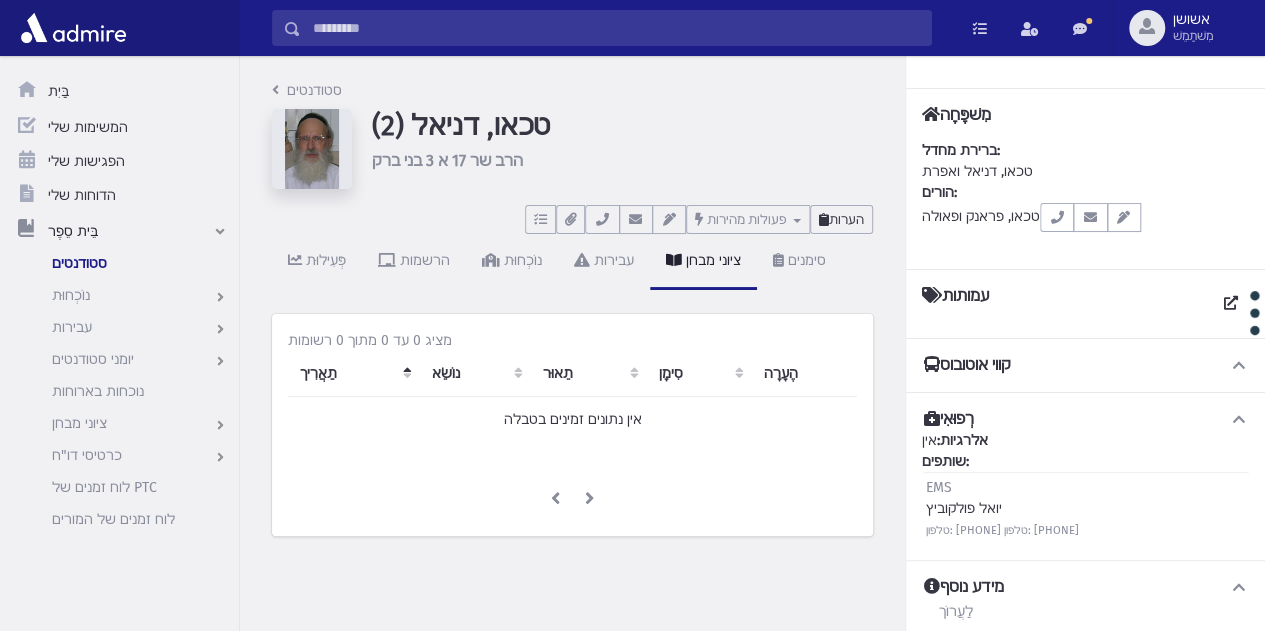 click on "הערות" at bounding box center (846, 219) 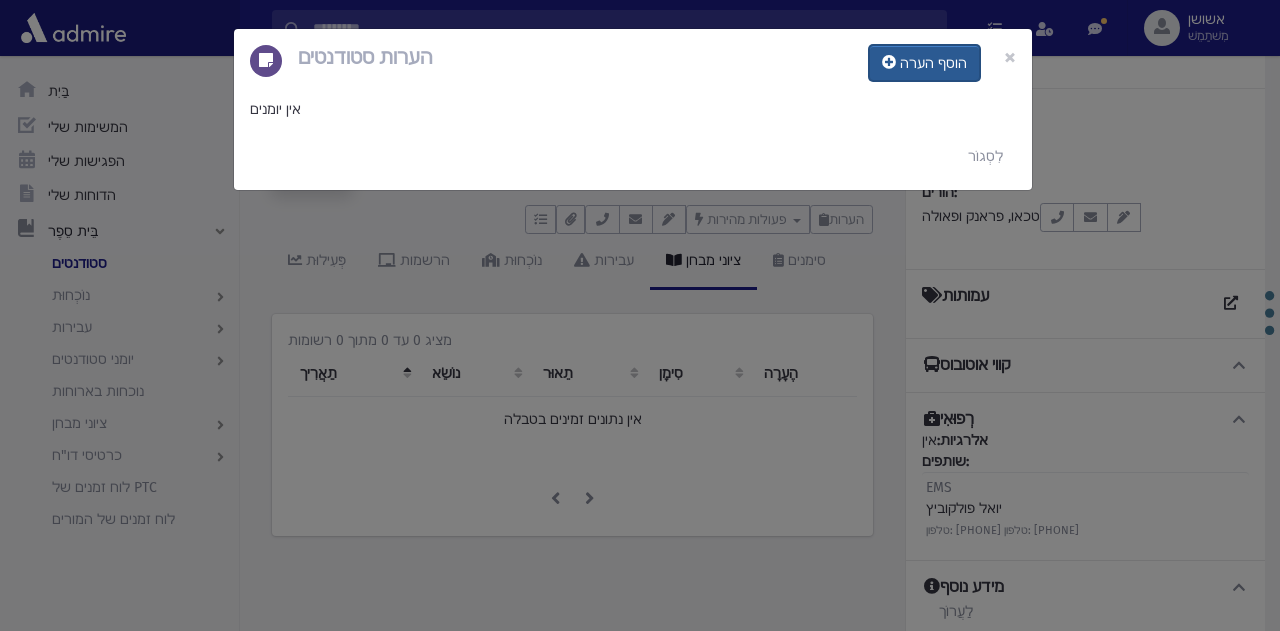 click on "הוסף הערה" at bounding box center (924, 63) 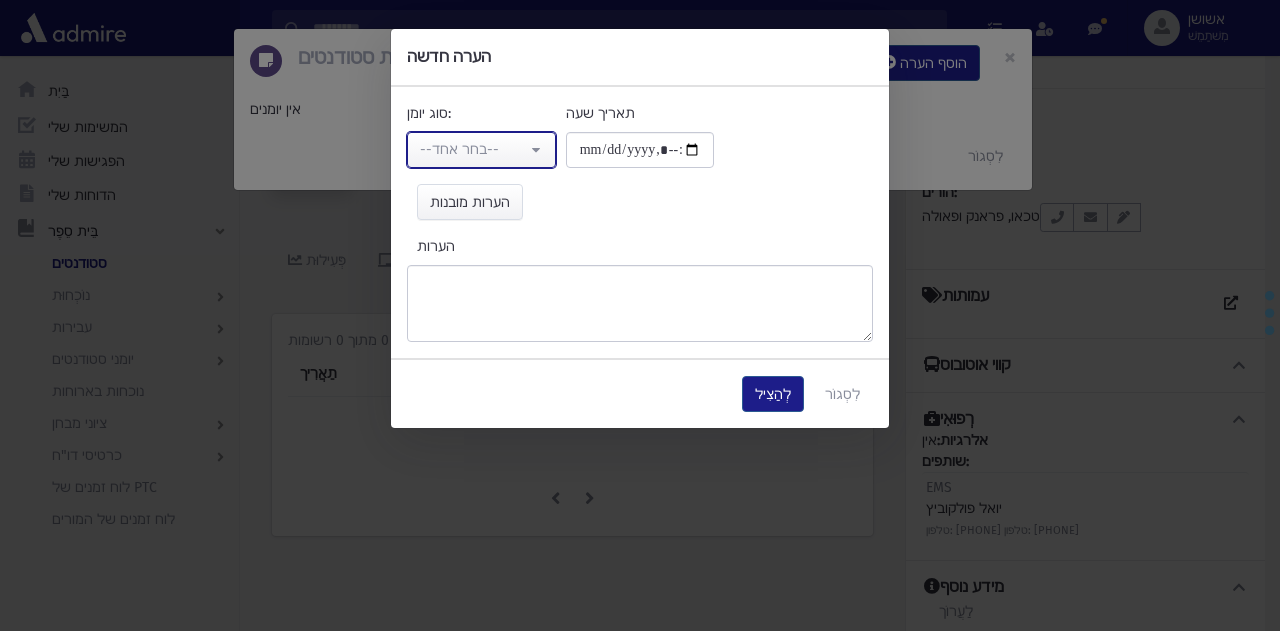 click on "--בחר אחד--" at bounding box center (473, 149) 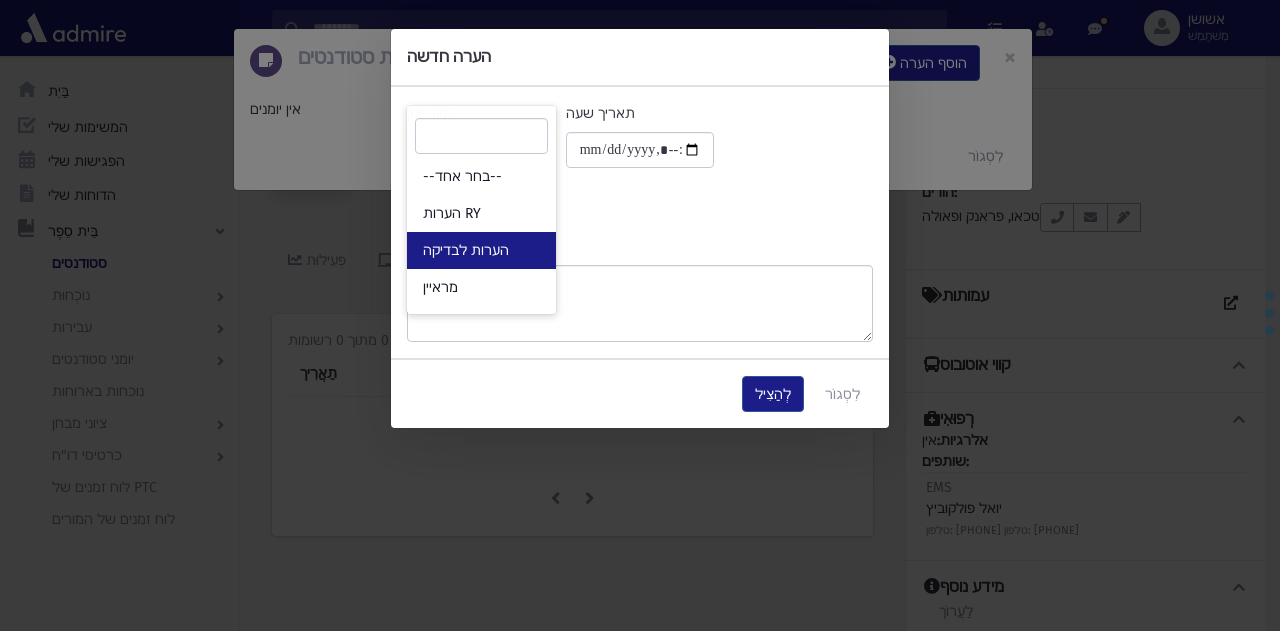 click on "הערות לבדיקה" at bounding box center (481, 250) 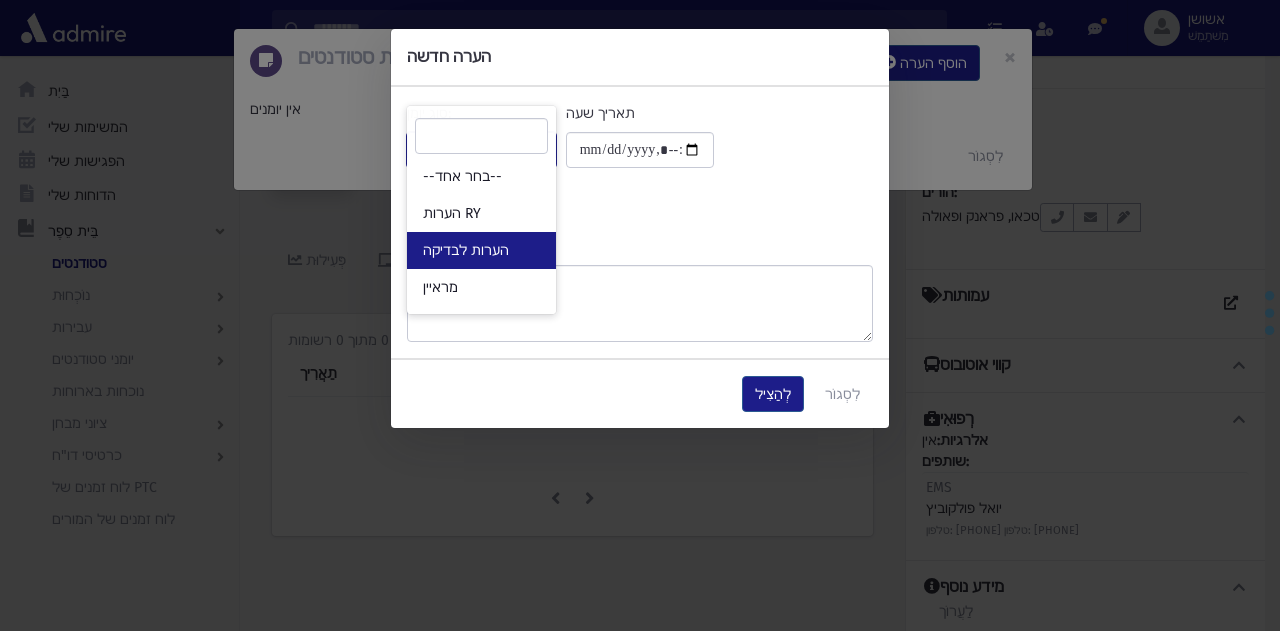select on "*" 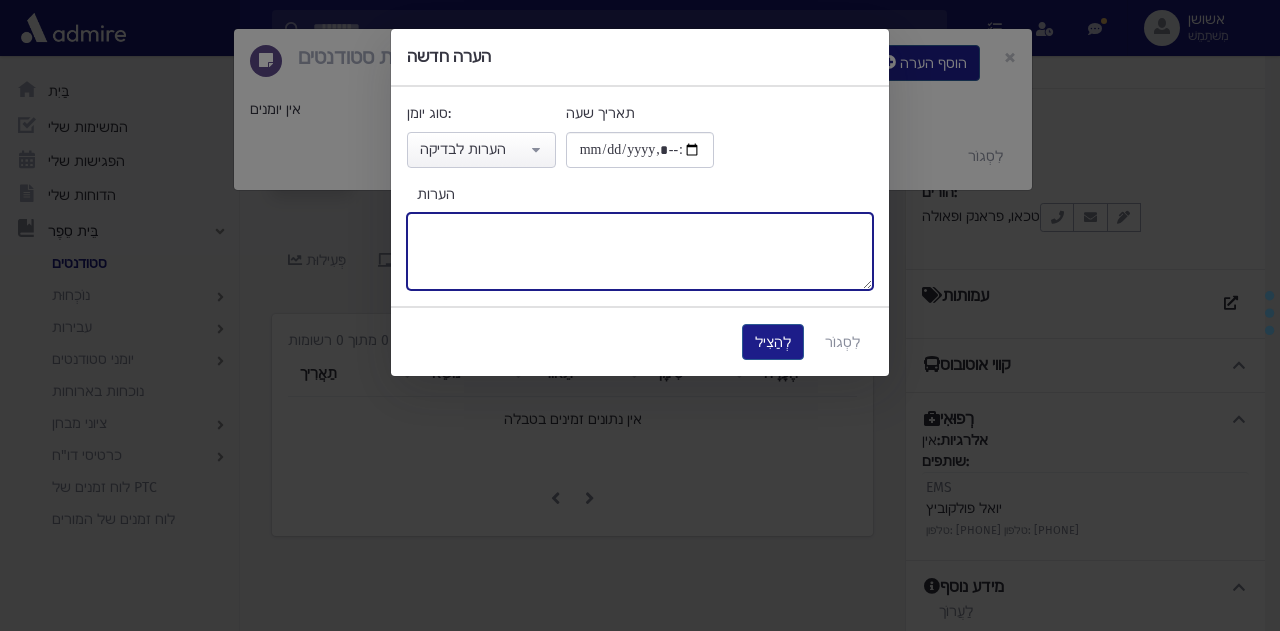 click on "הערות" at bounding box center [640, 251] 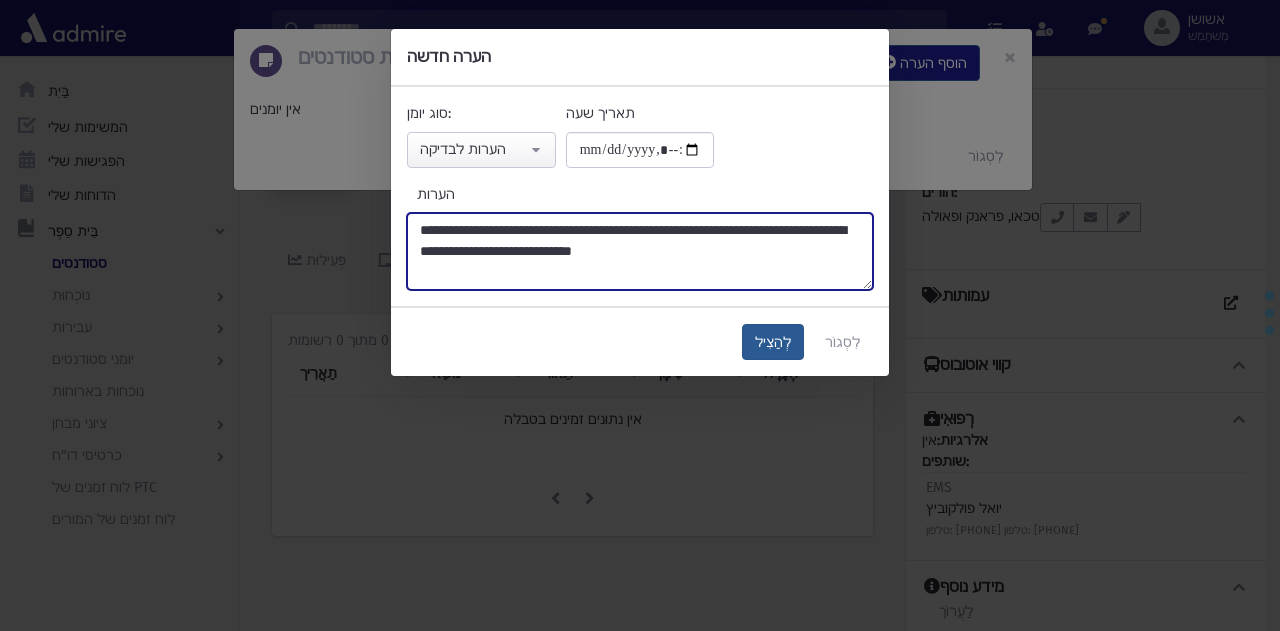 type on "**********" 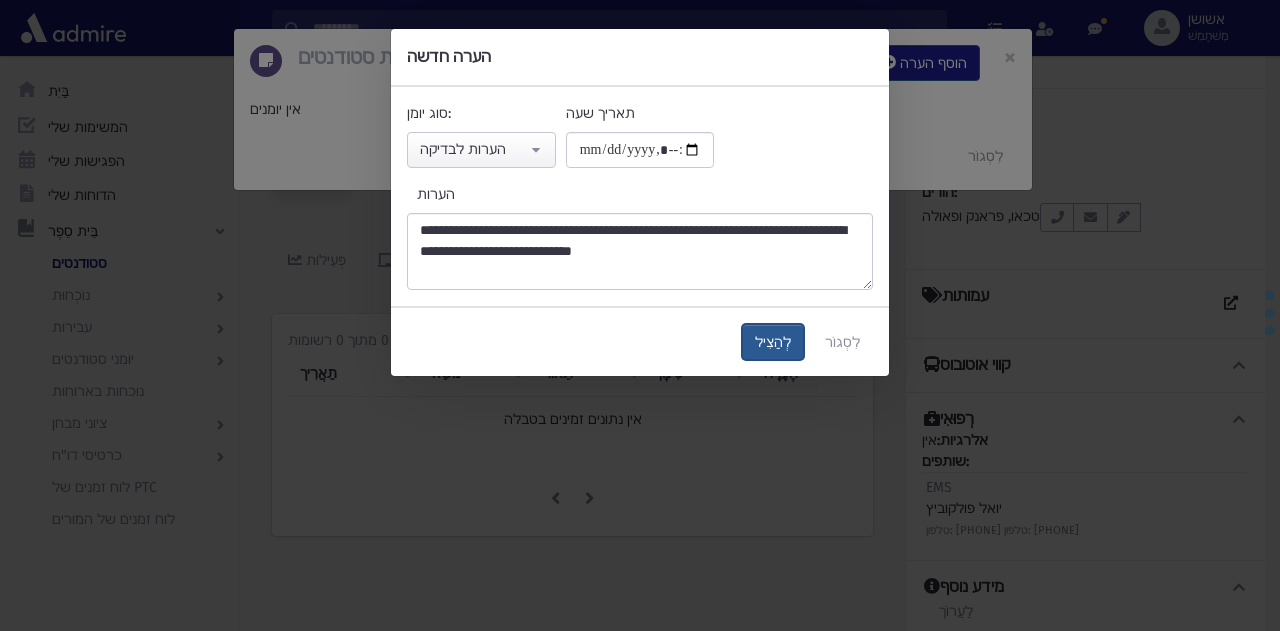click on "לְהַצִיל" at bounding box center (773, 342) 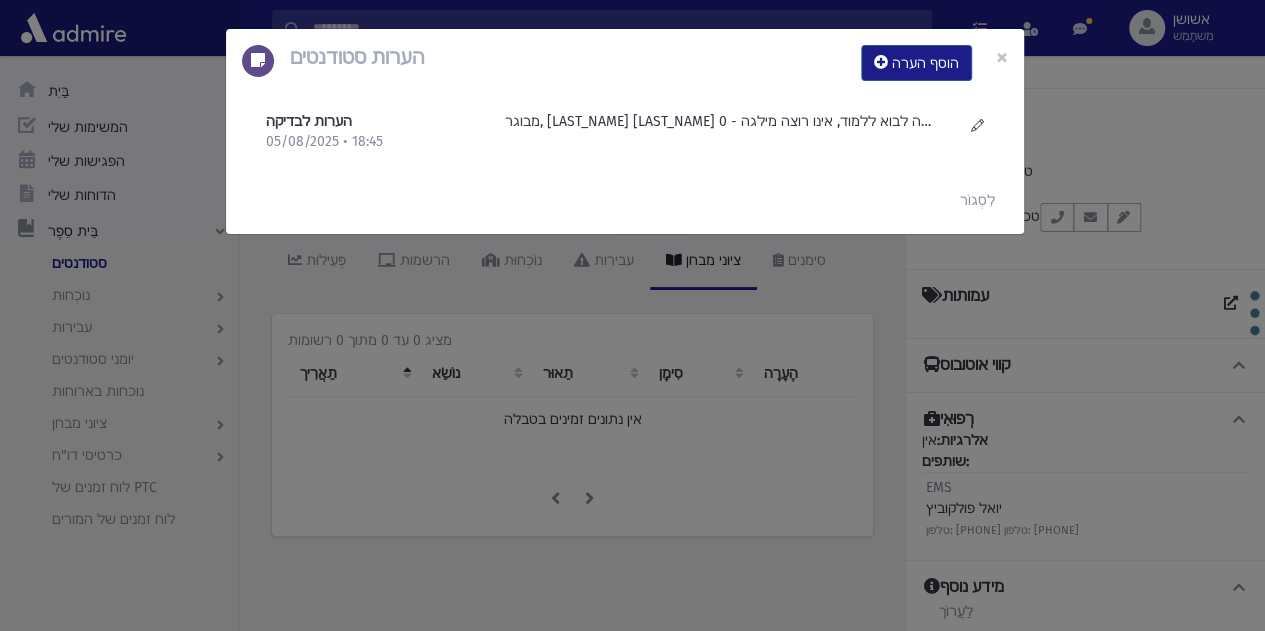 click on "הערות סטודנטים
הוסף הערה
×
הערות לבדיקה
05/08/2025 • 18:45" at bounding box center (632, 315) 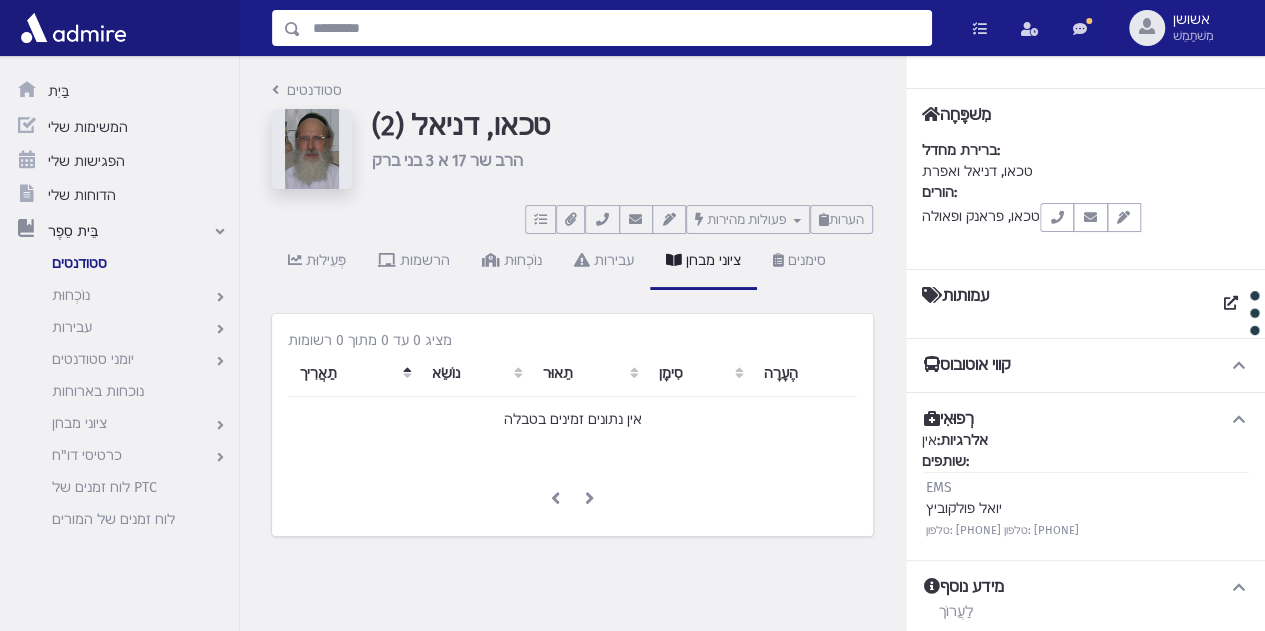 click at bounding box center (616, 28) 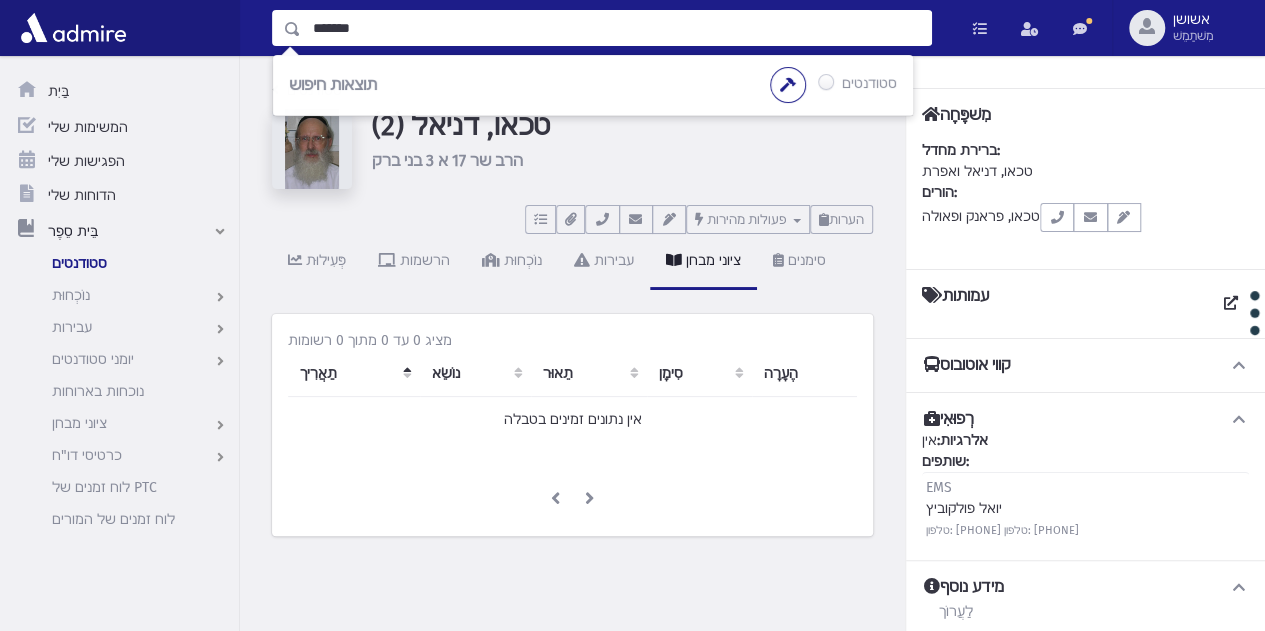 type on "*******" 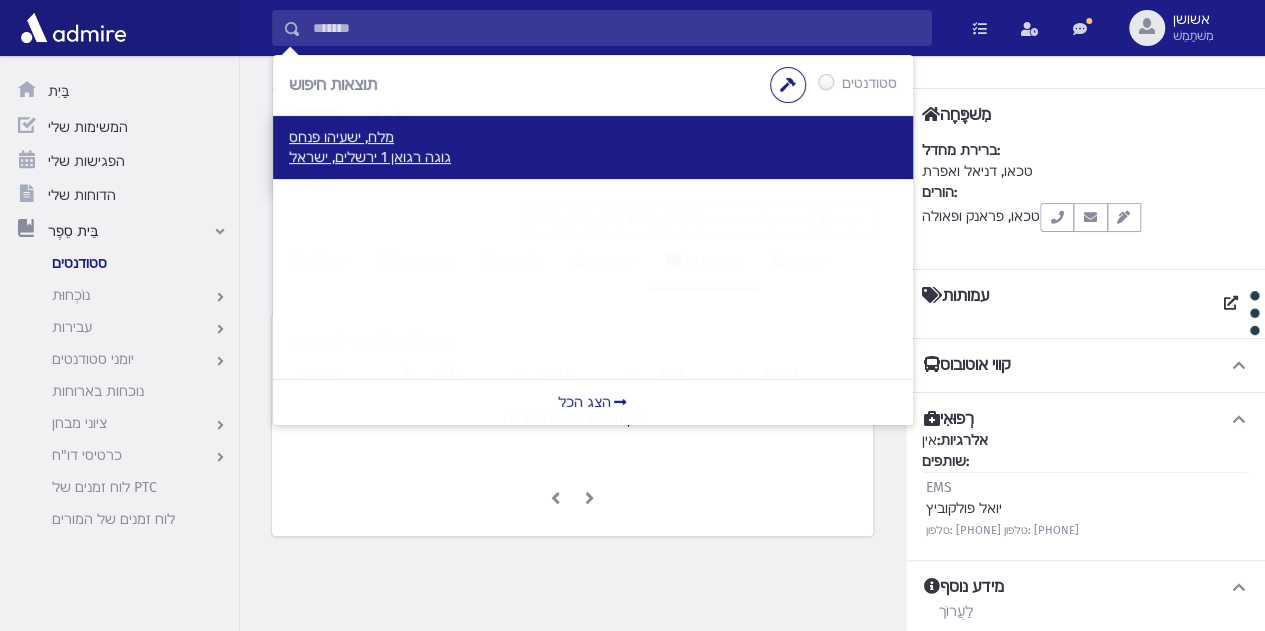 drag, startPoint x: 361, startPoint y: 122, endPoint x: 361, endPoint y: 139, distance: 17 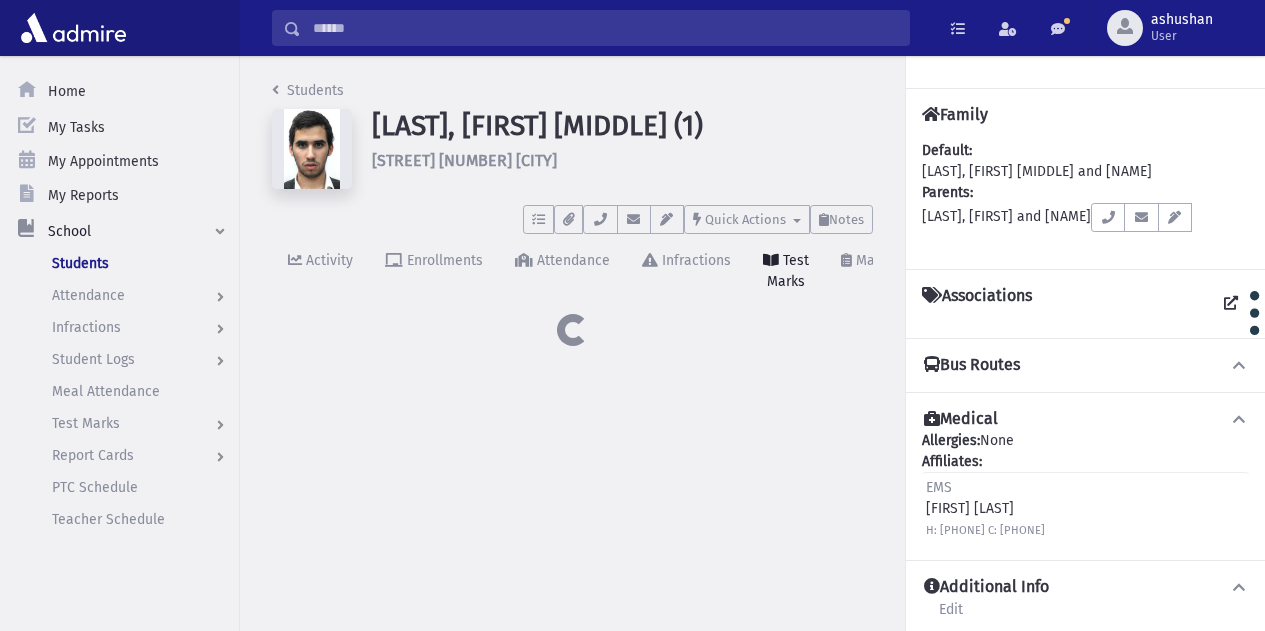 scroll, scrollTop: 0, scrollLeft: 0, axis: both 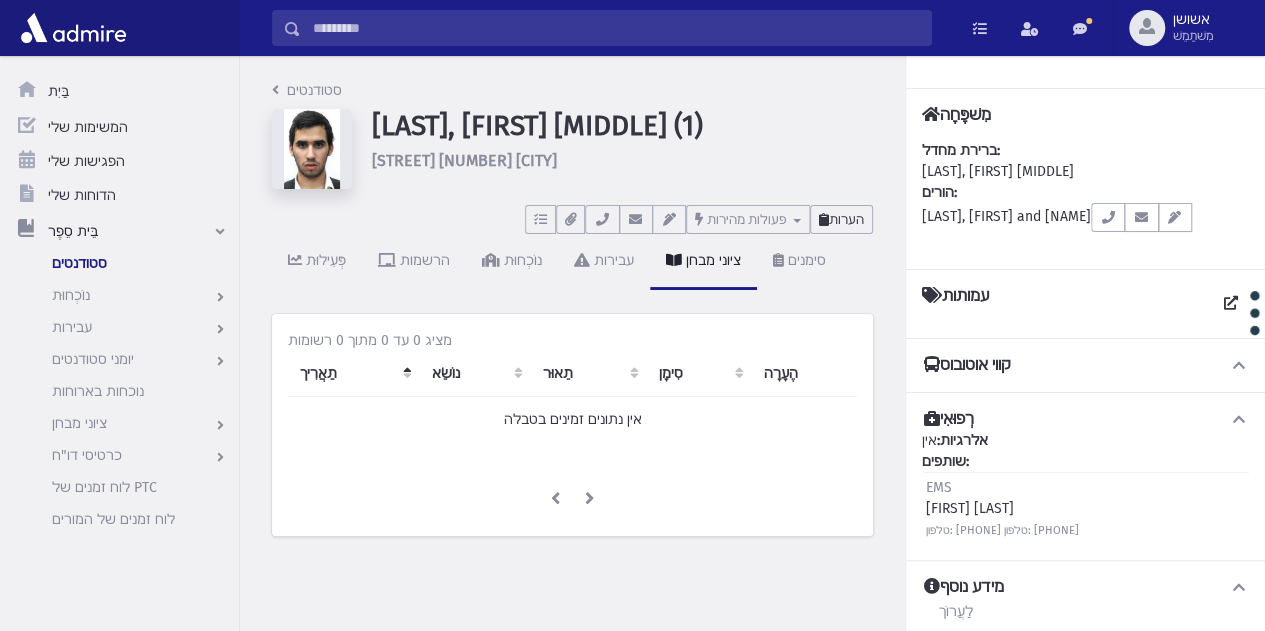 click on "הערות" at bounding box center (846, 219) 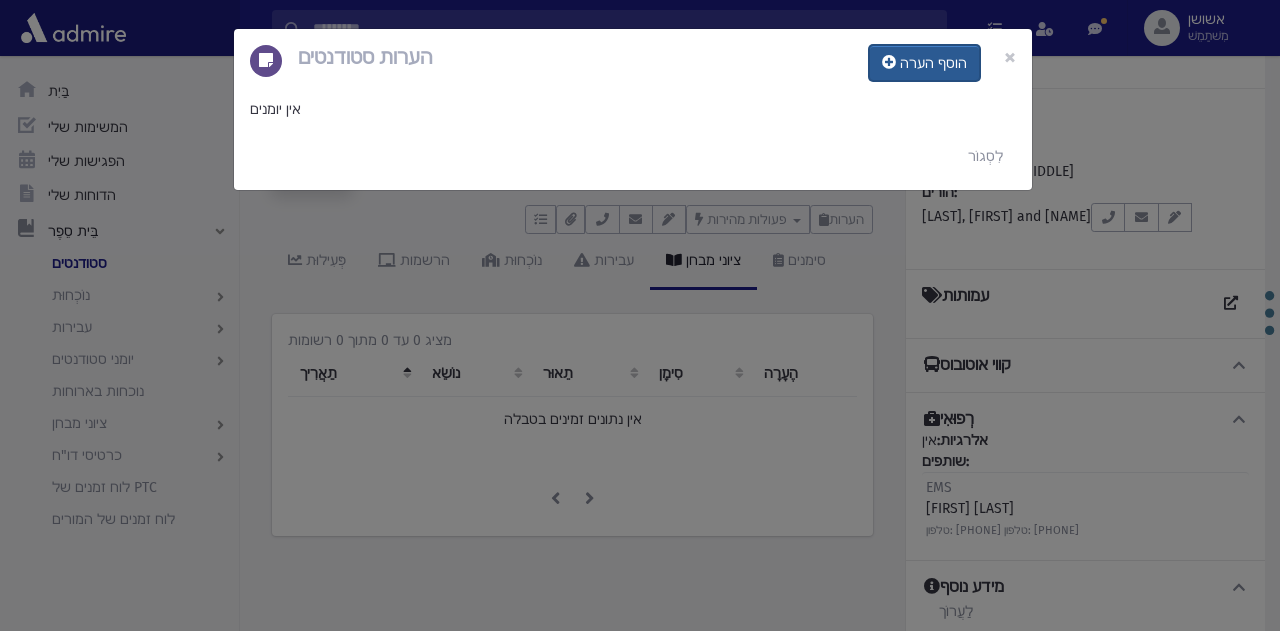 click on "הוסף הערה" at bounding box center (933, 63) 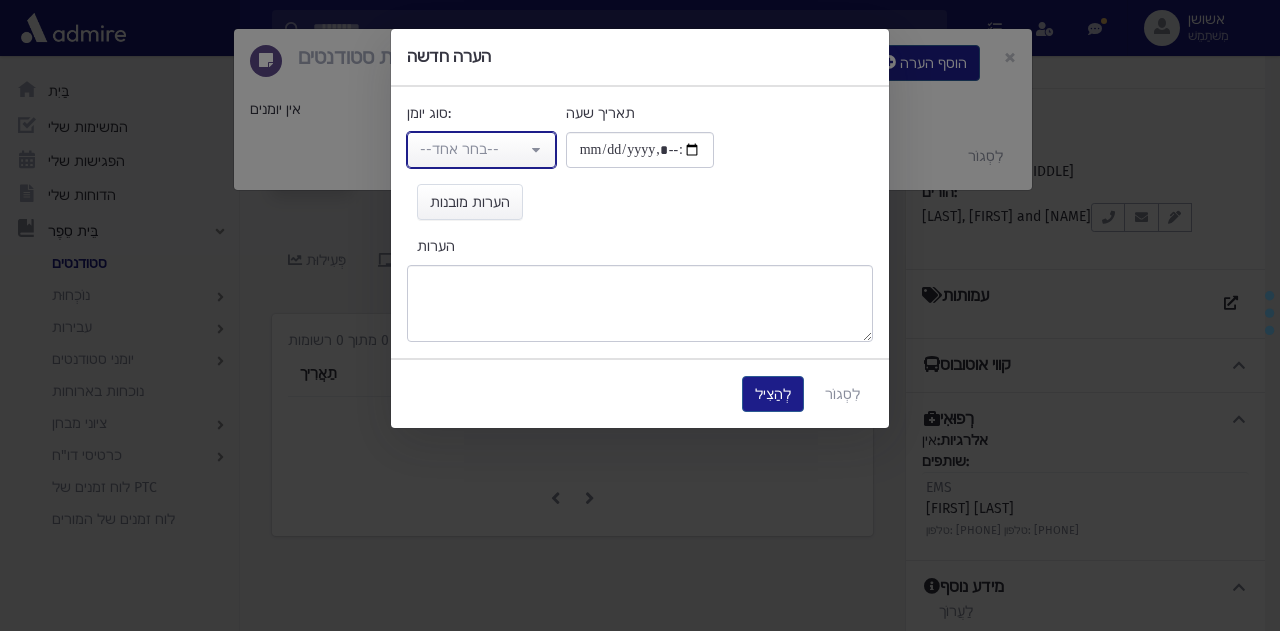 click on "--בחר אחד--" at bounding box center (481, 150) 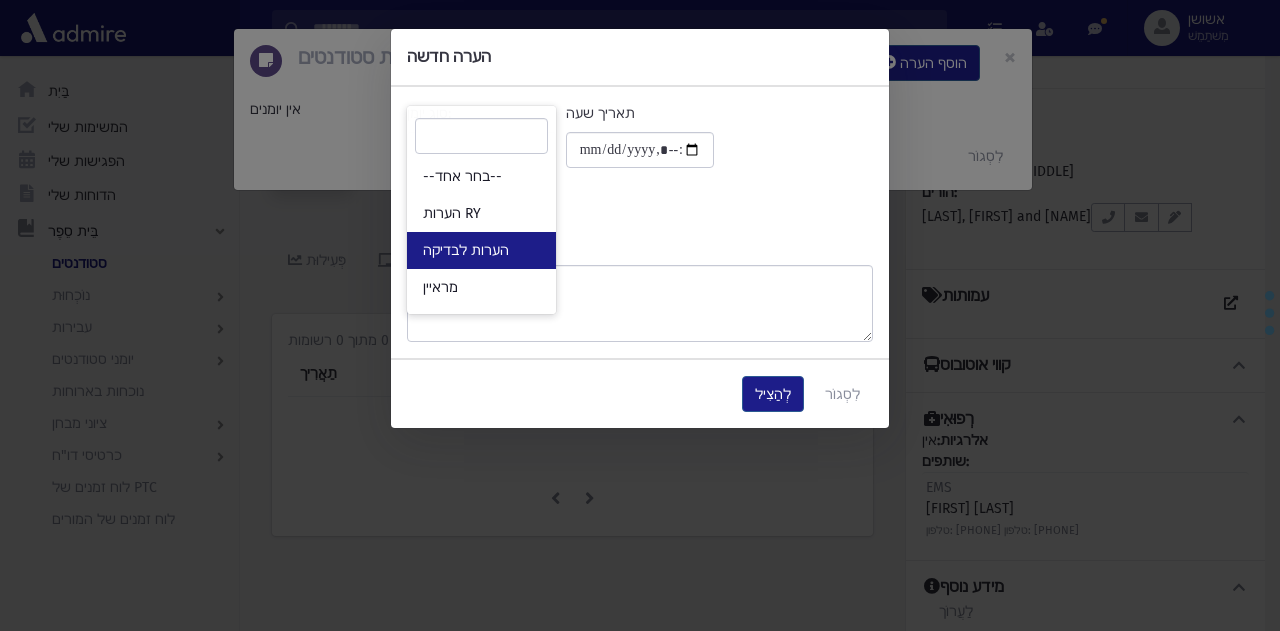 click on "הערות לבדיקה" at bounding box center [481, 250] 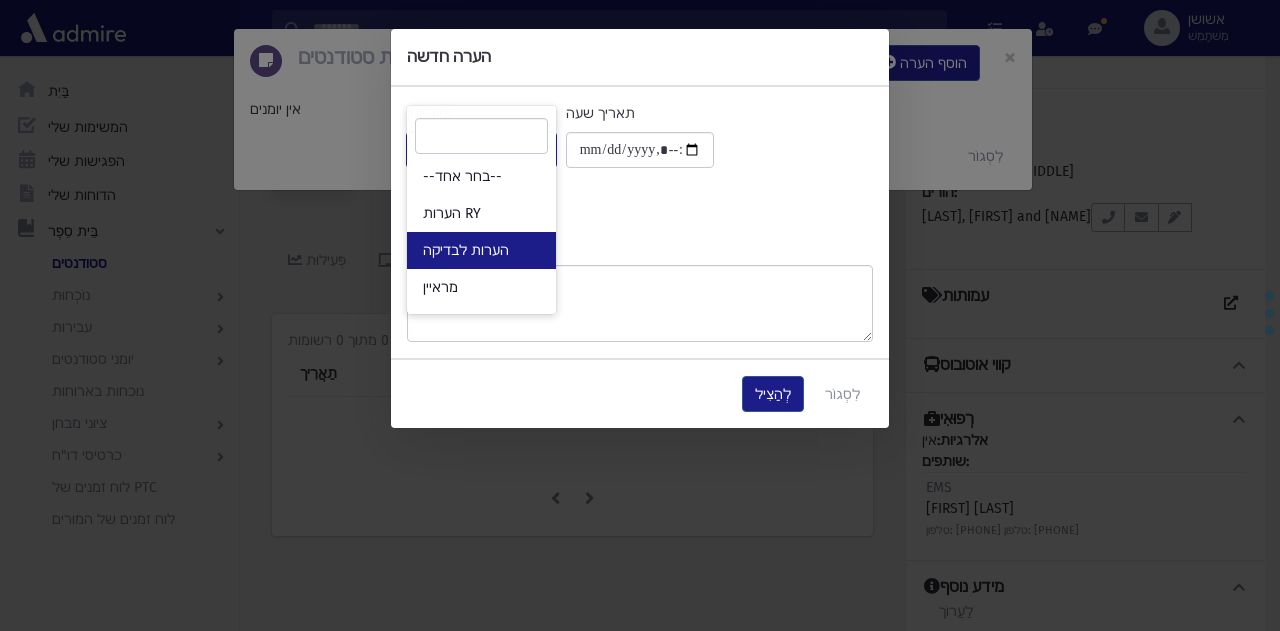 select on "*" 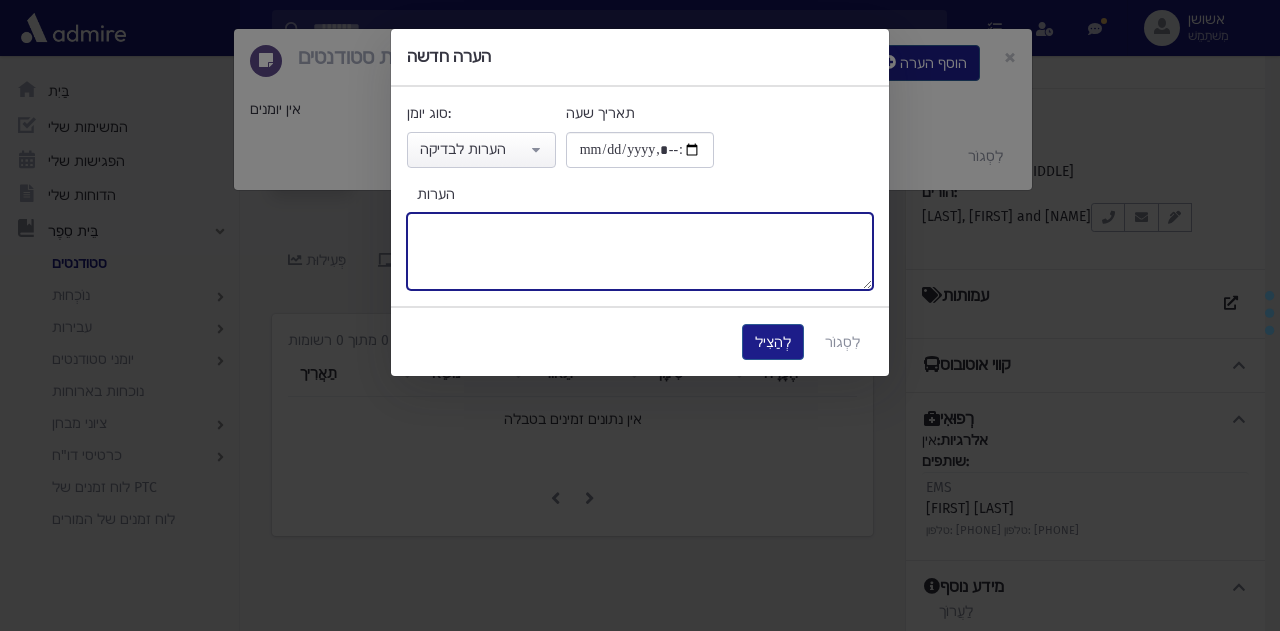 click on "הערות" at bounding box center (640, 251) 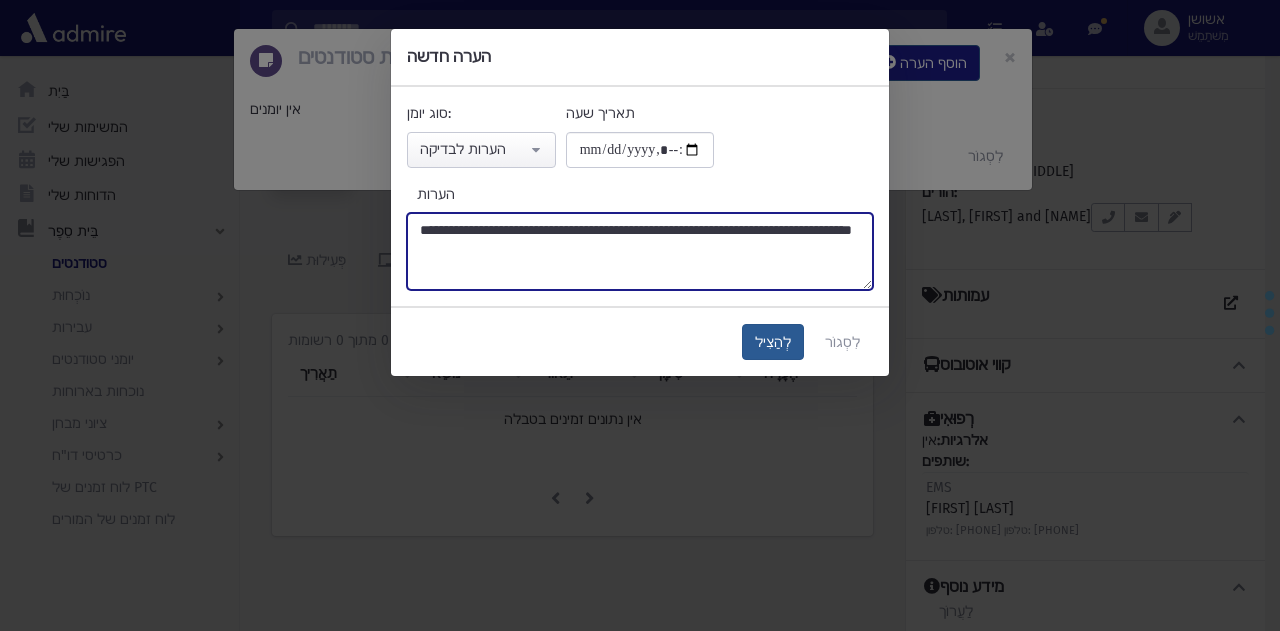 type on "**********" 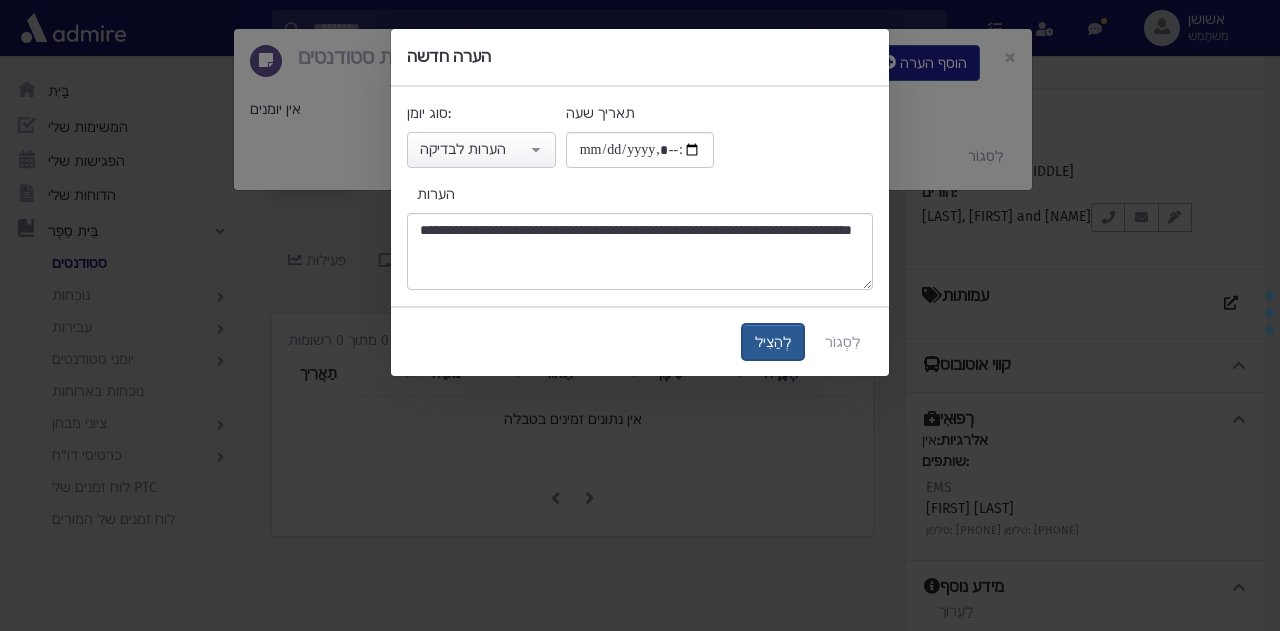 click on "לְהַצִיל" at bounding box center [773, 342] 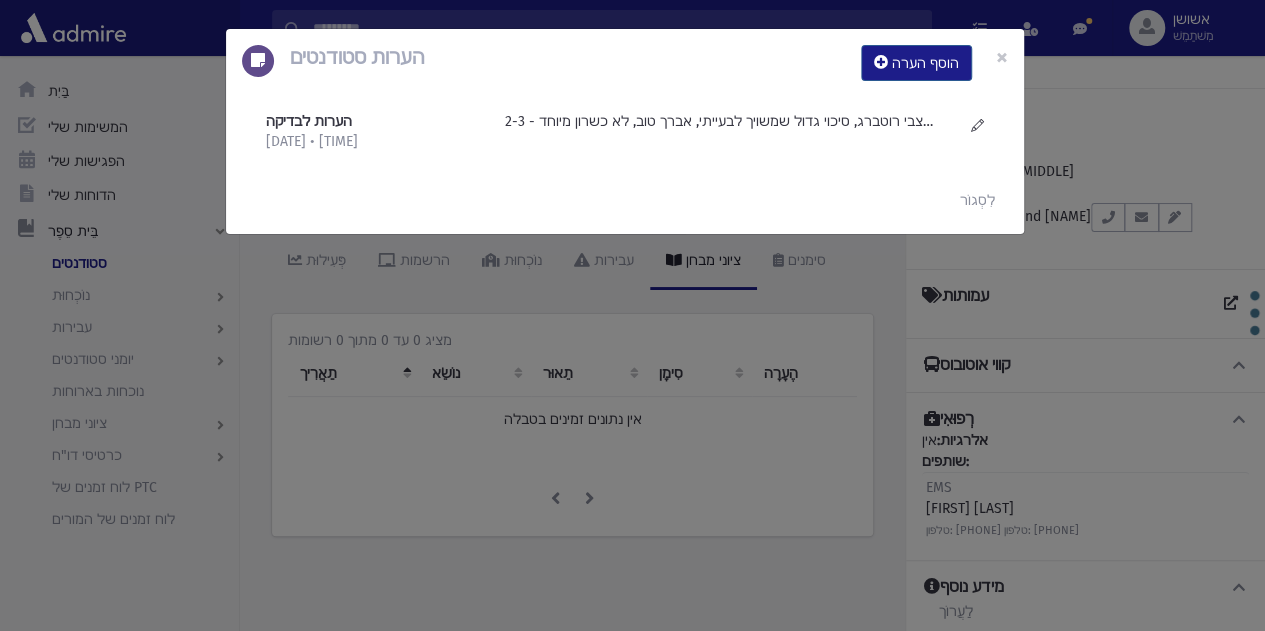 click on "הערות סטודנטים
הוסף הערה
×
הערות לבדיקה
05/08/2025 • 18:47" at bounding box center (632, 315) 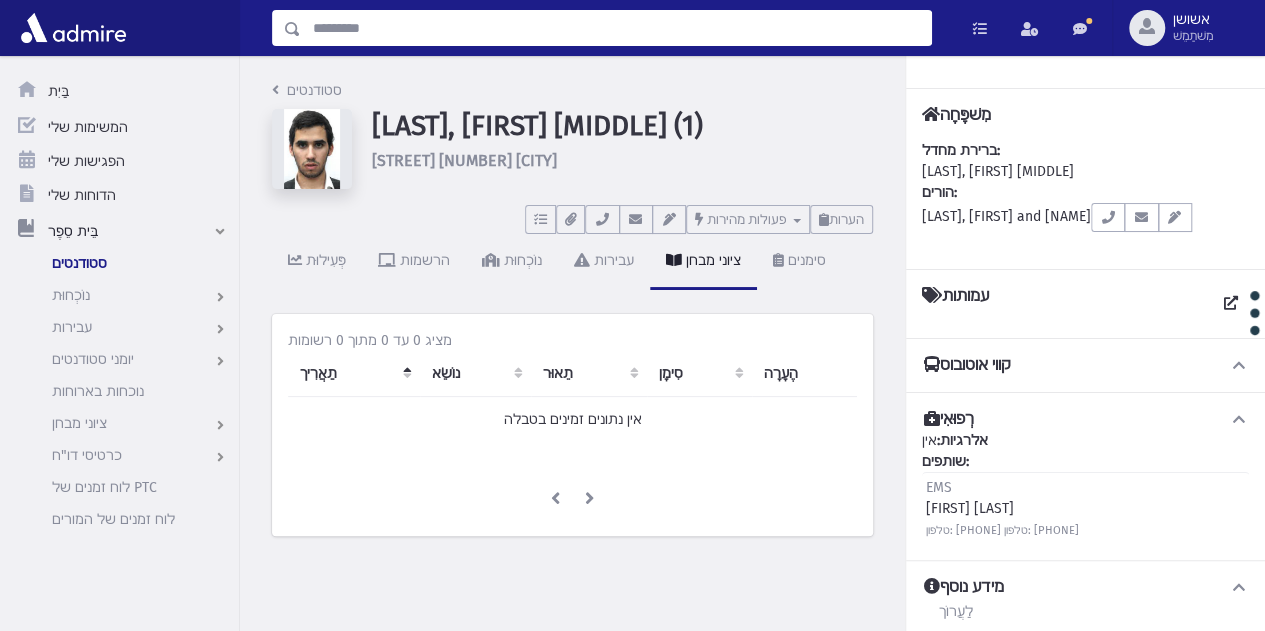 click at bounding box center [616, 28] 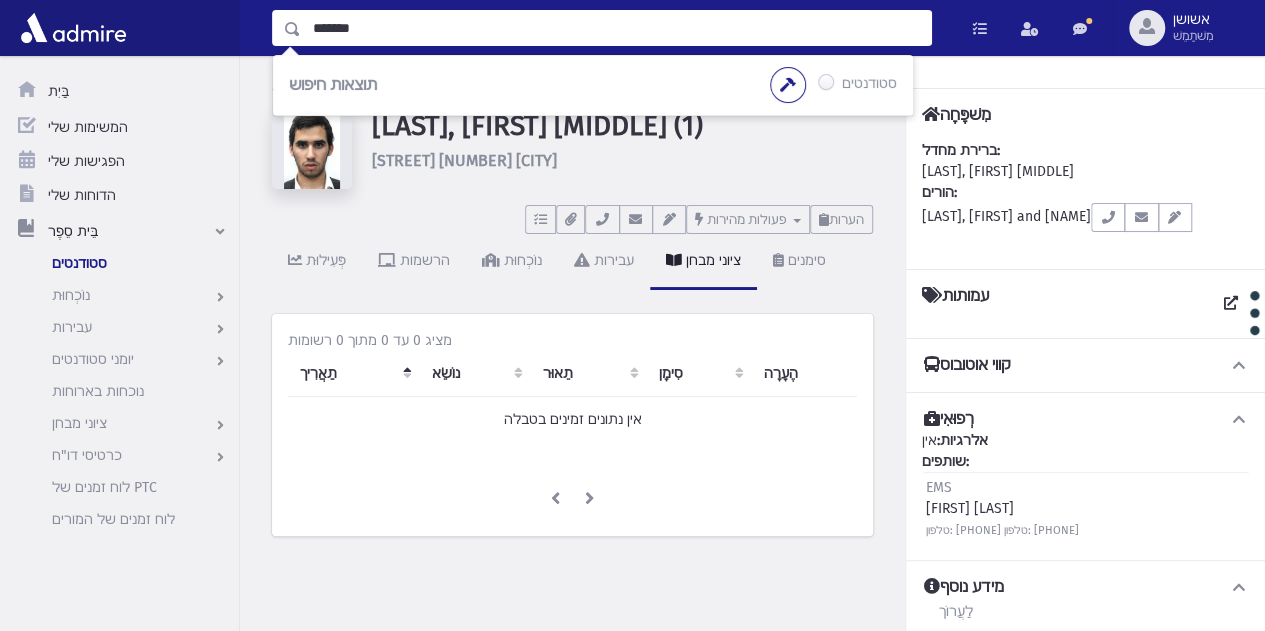 type on "*******" 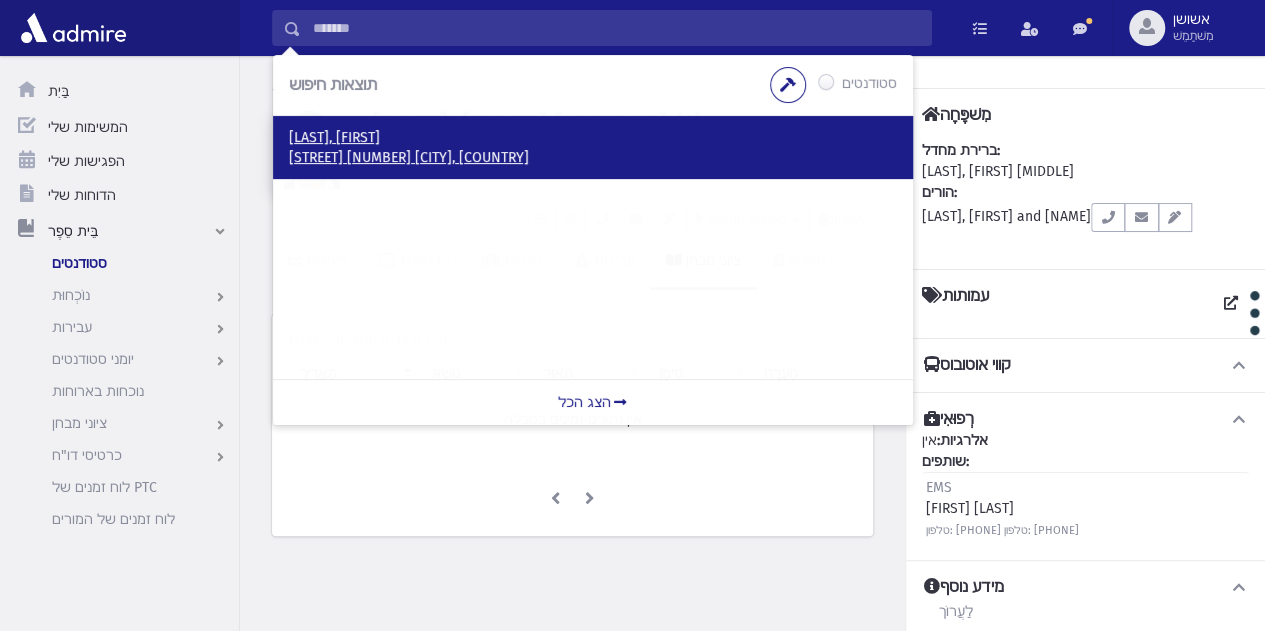 click on "רוטנברג, משה" at bounding box center (334, 137) 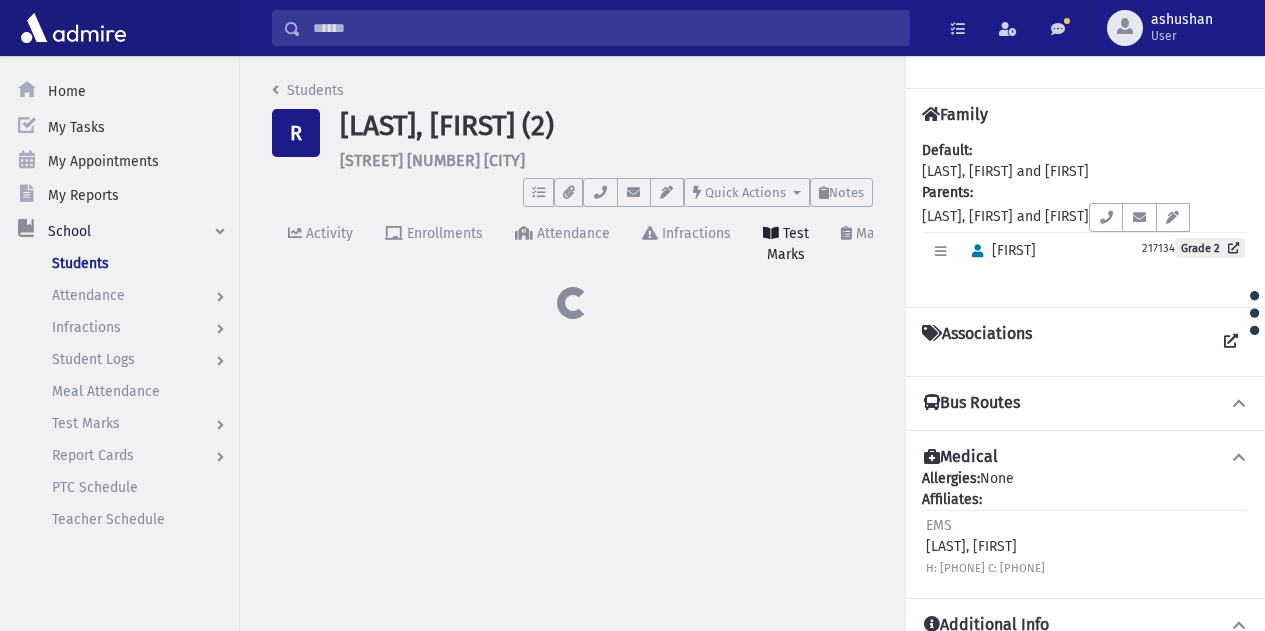scroll, scrollTop: 0, scrollLeft: 0, axis: both 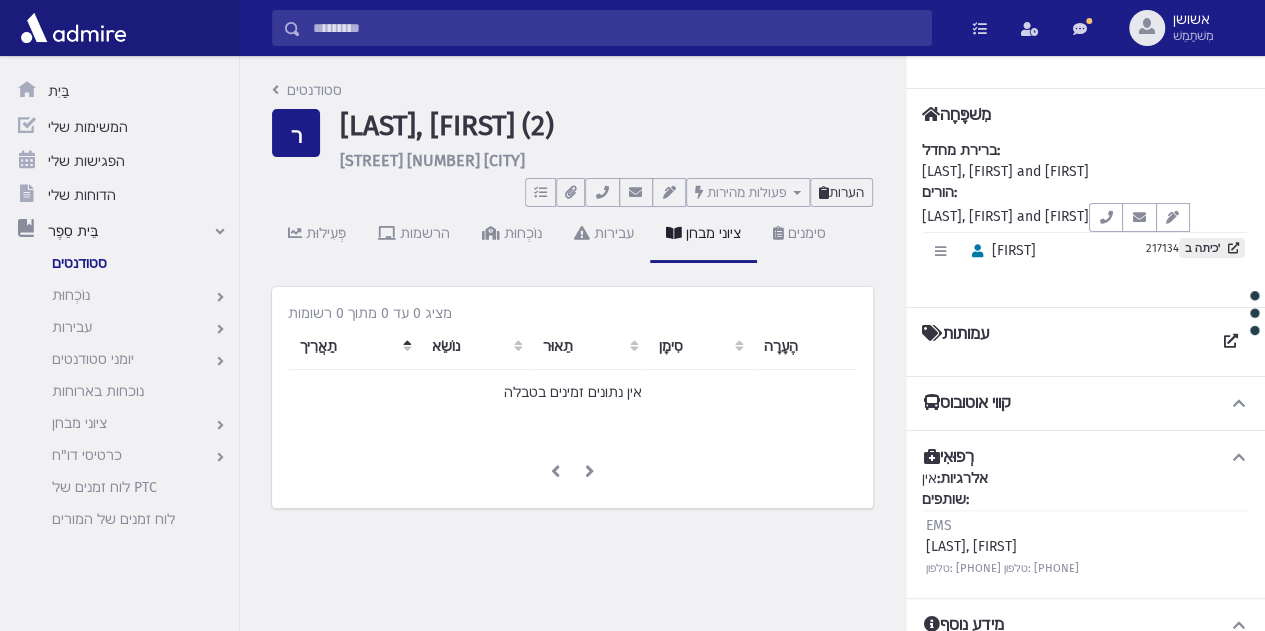 click on "הערות" at bounding box center (846, 192) 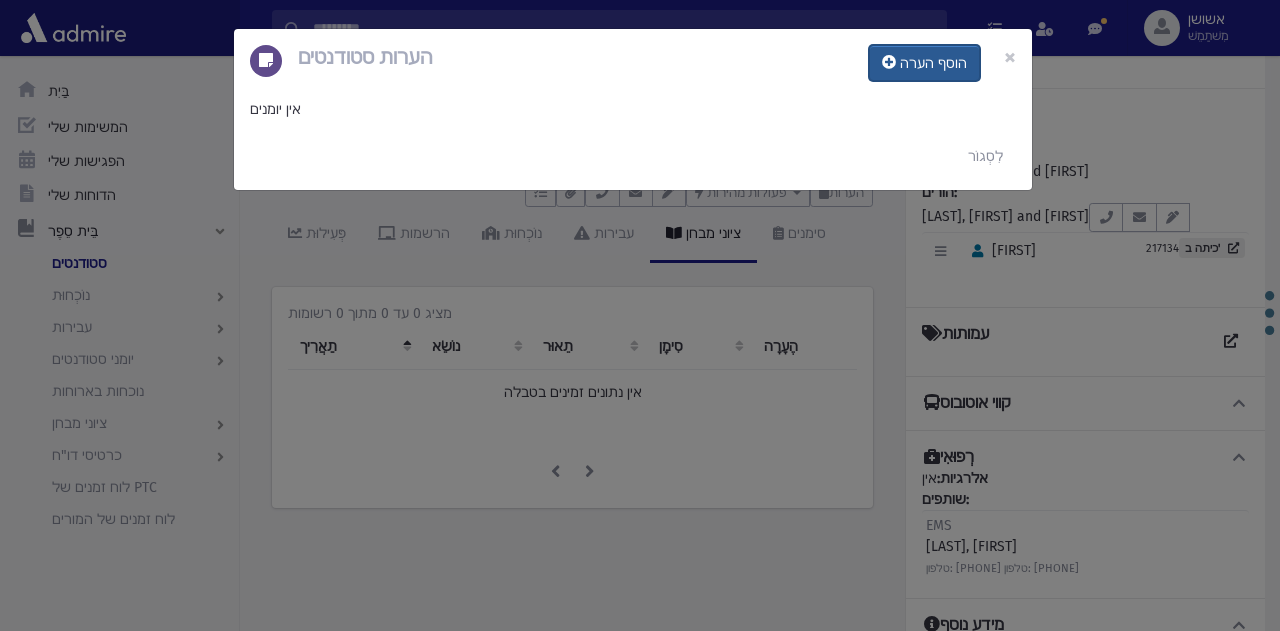 click on "הוסף הערה" at bounding box center (933, 63) 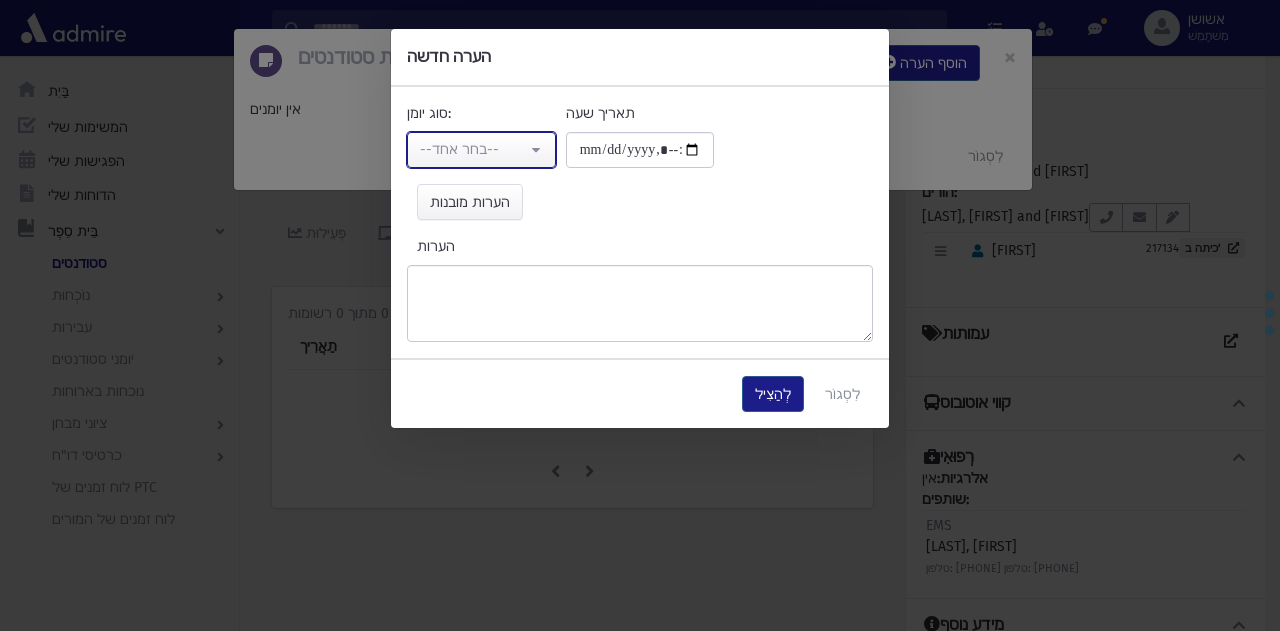 click on "--בחר אחד--" at bounding box center [481, 150] 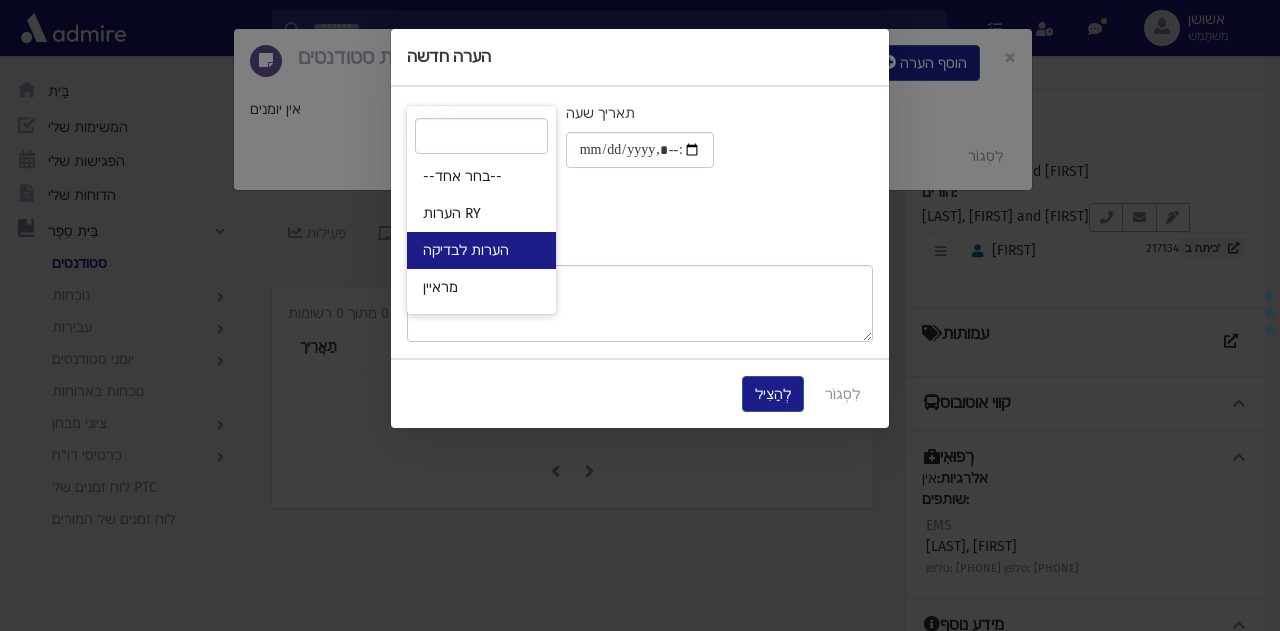 click on "הערות לבדיקה" at bounding box center (481, 250) 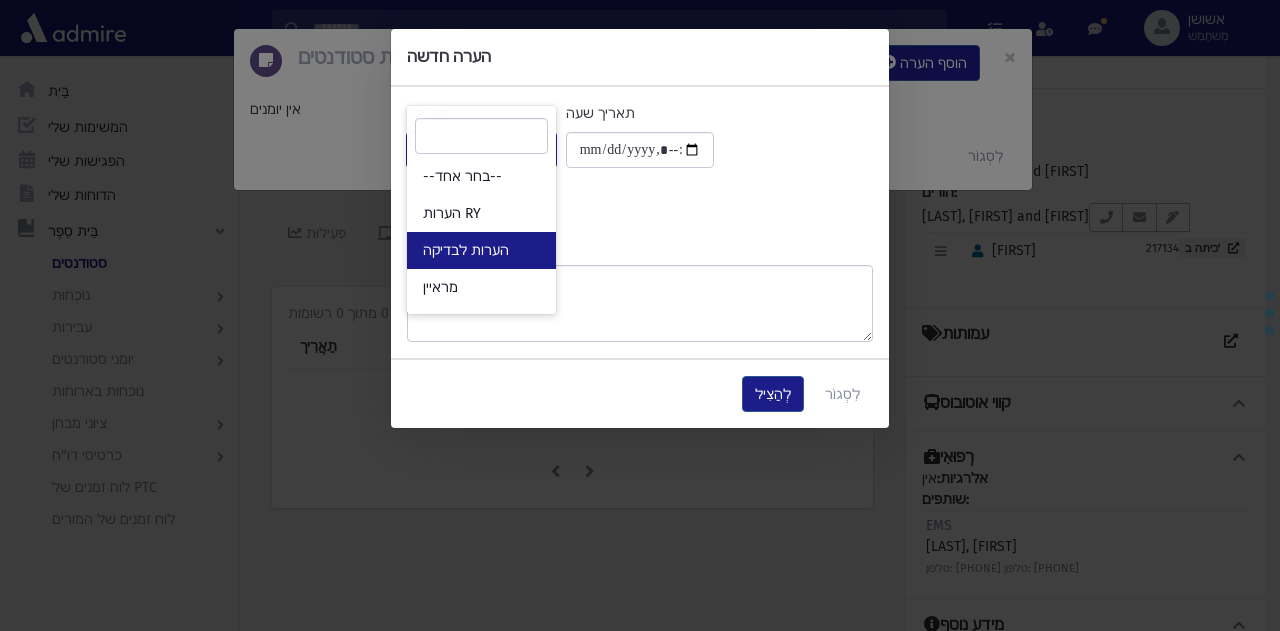 select on "*" 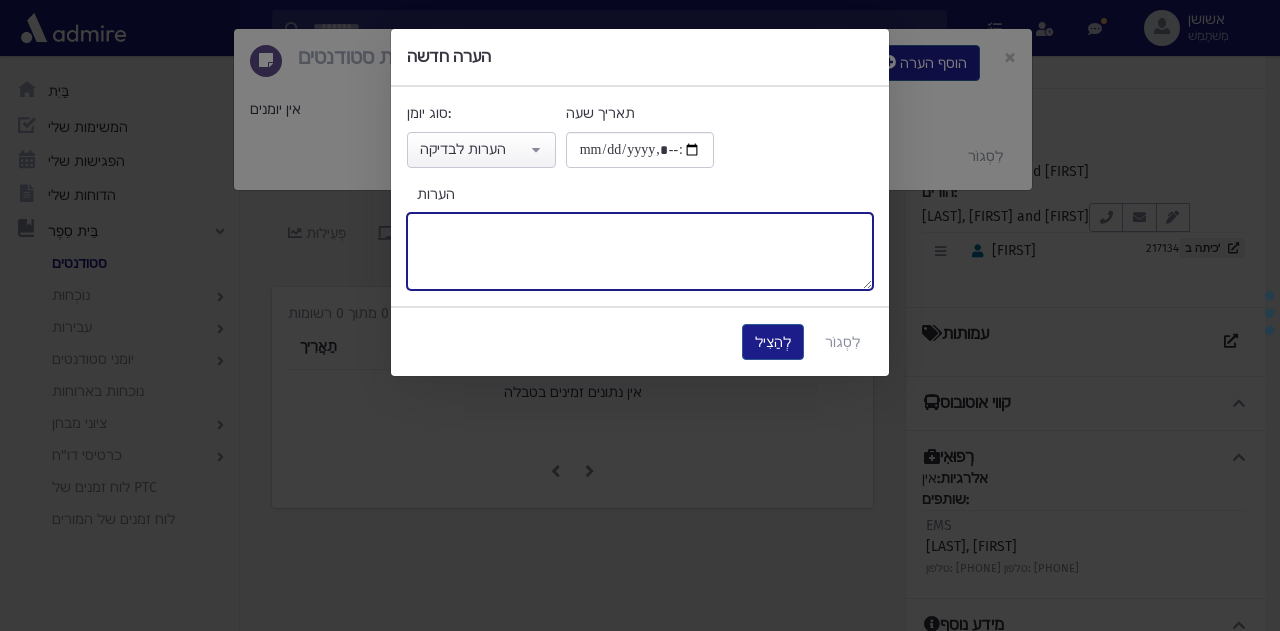 click on "הערות" at bounding box center (640, 251) 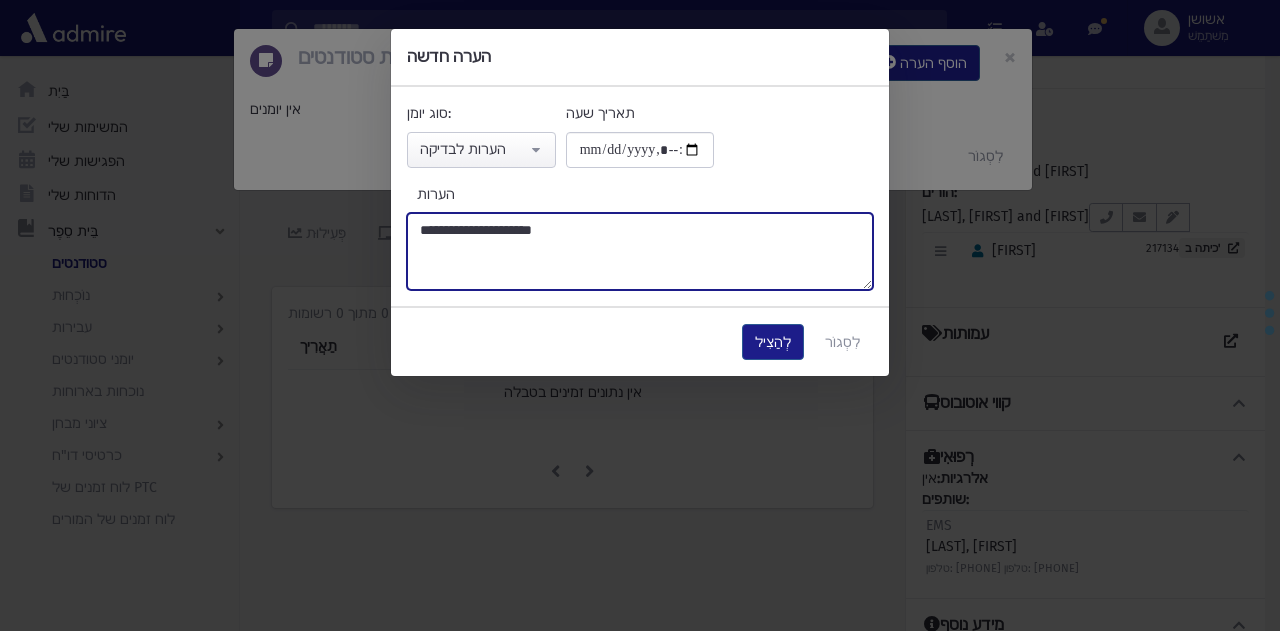 type on "**********" 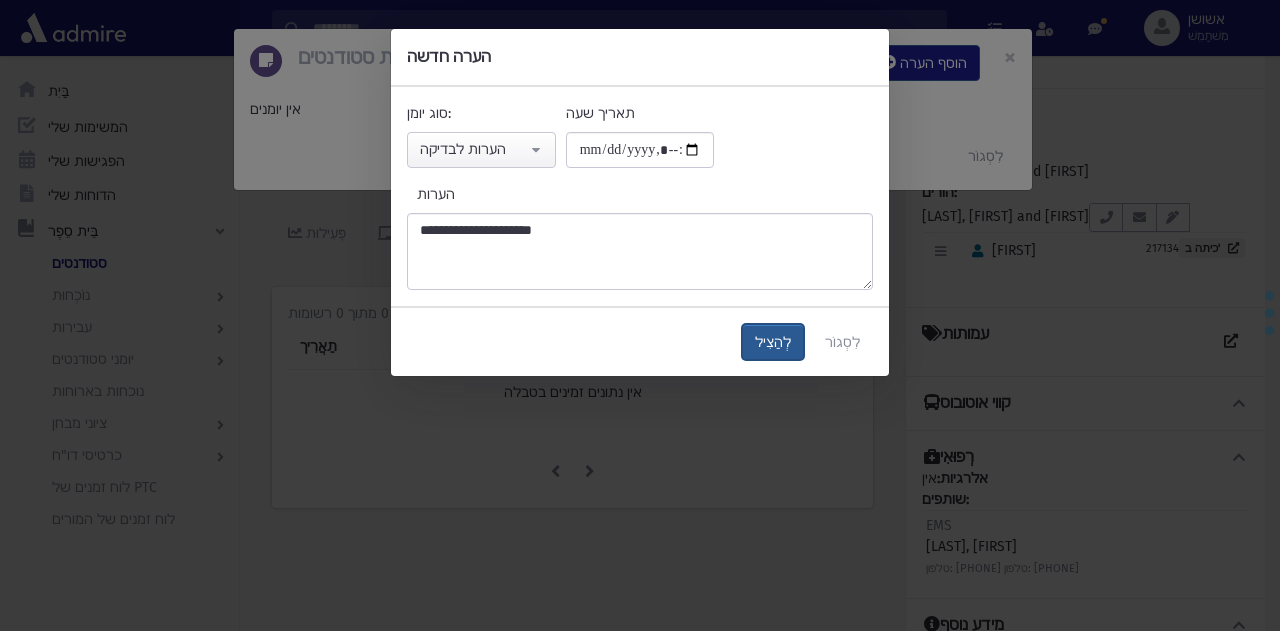 click on "לְהַצִיל" at bounding box center [773, 342] 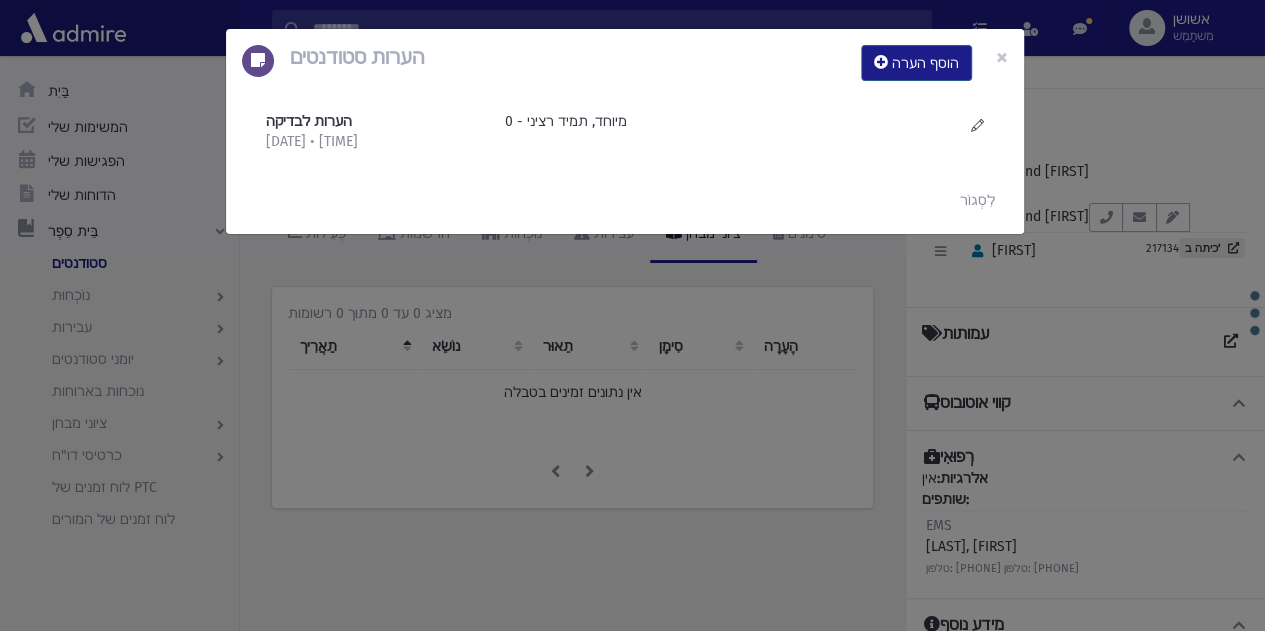 click on "הערות סטודנטים
הוסף הערה
×
הערות לבדיקה
8/5/2025 • 18:50" at bounding box center (632, 315) 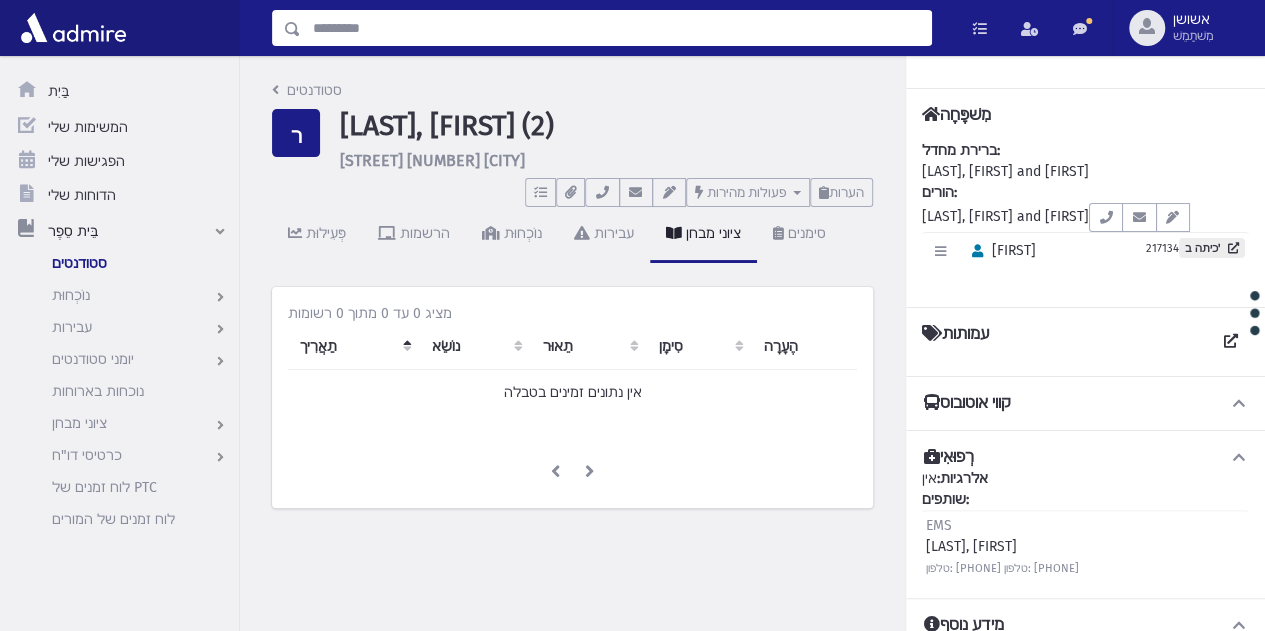 click at bounding box center (616, 28) 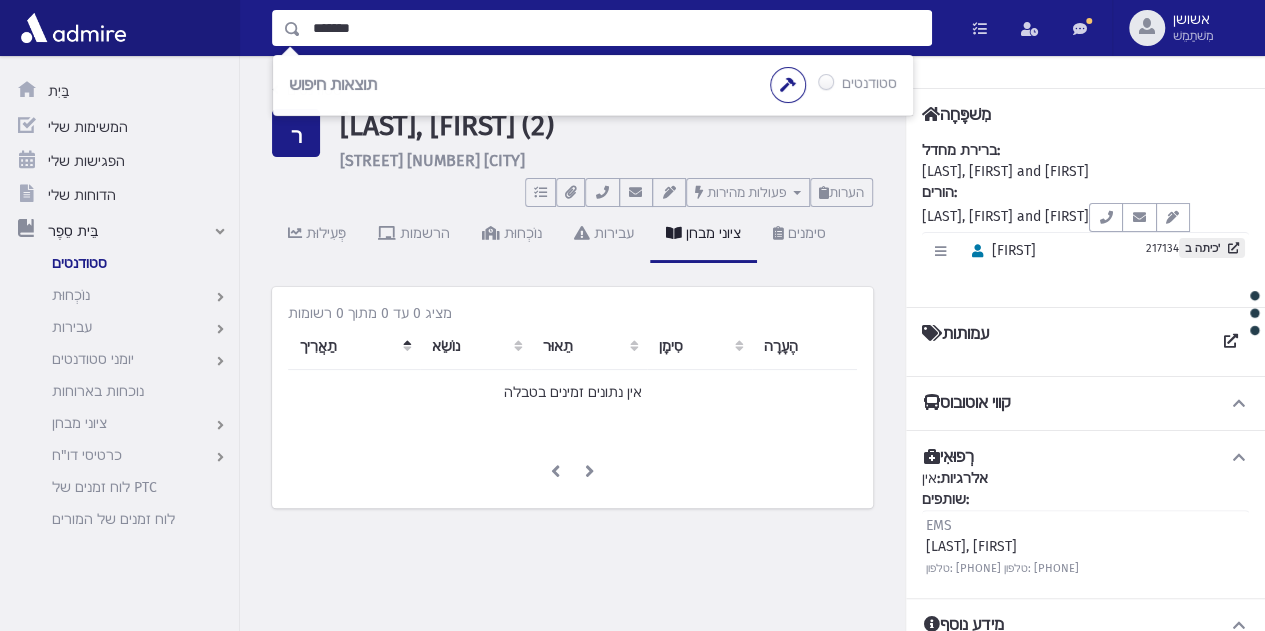 type on "*******" 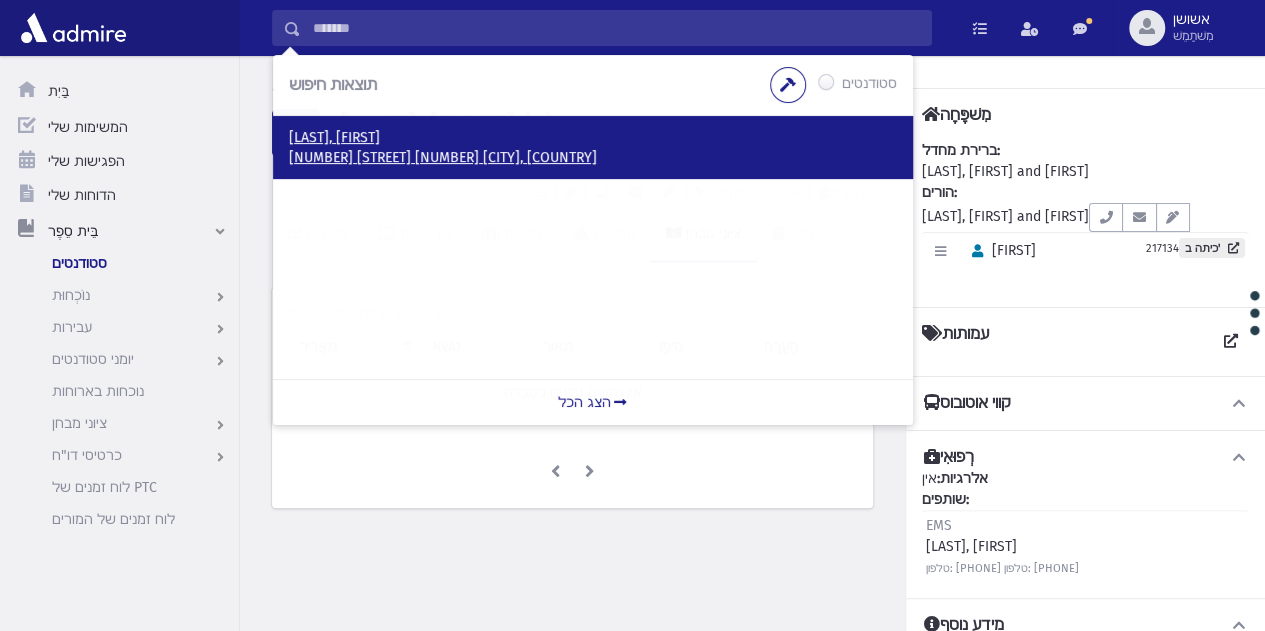 click on "שפר, יעקב" at bounding box center [334, 137] 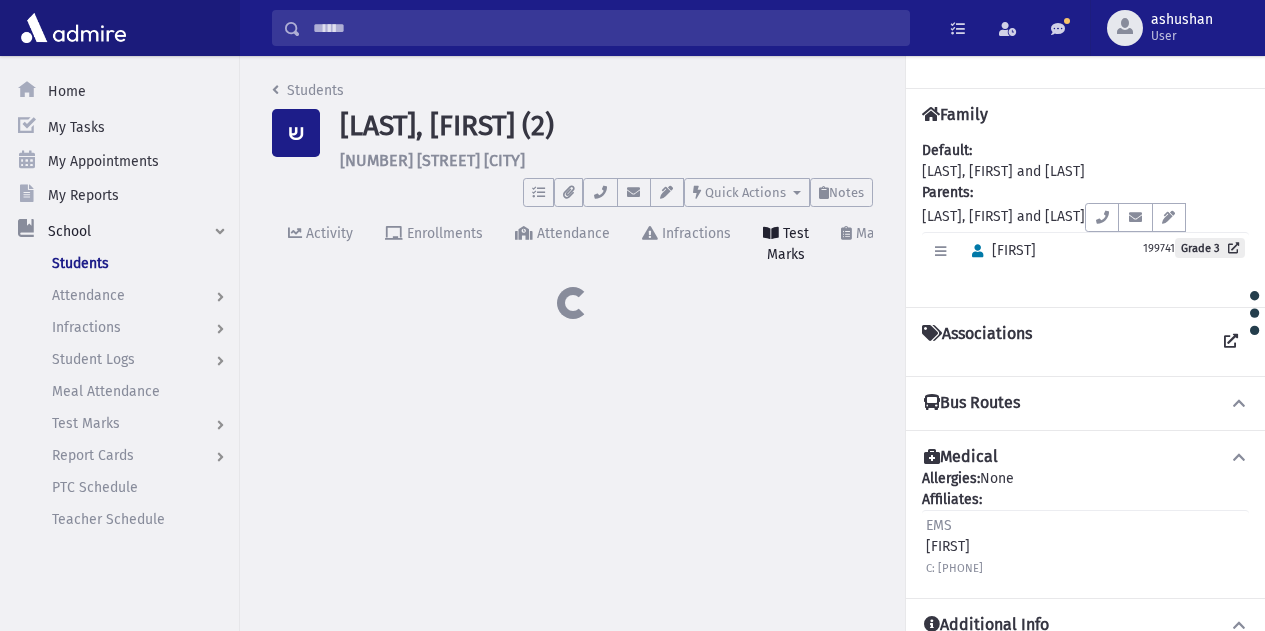 scroll, scrollTop: 0, scrollLeft: 0, axis: both 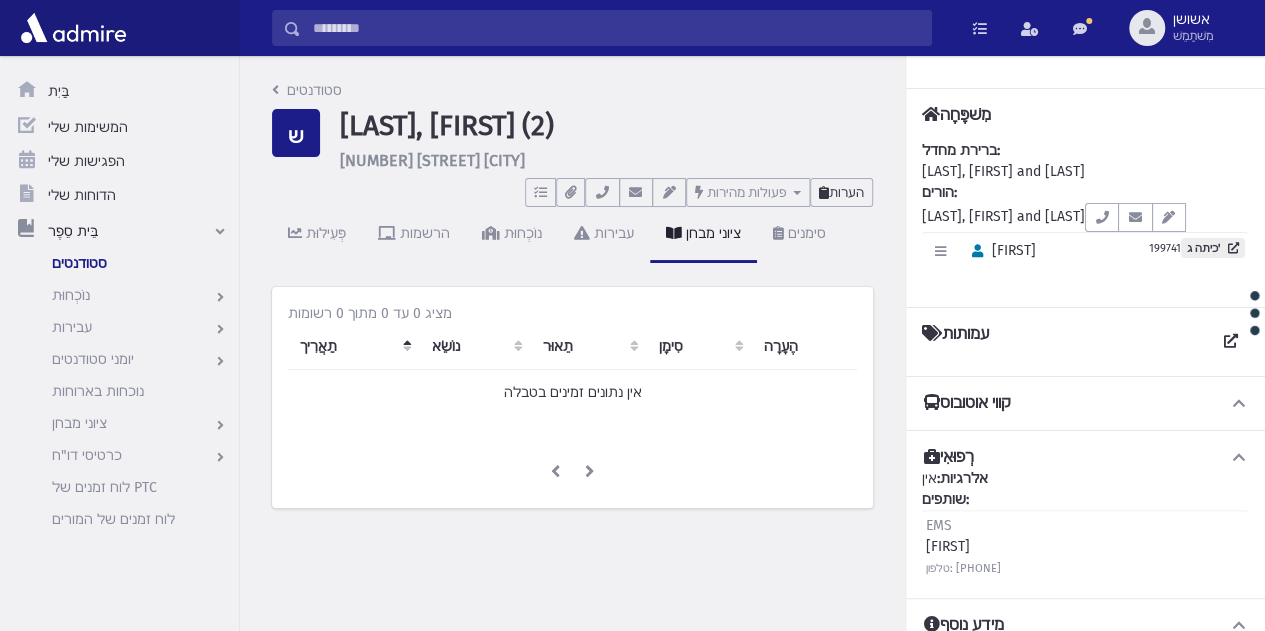 click on "הערות" at bounding box center [841, 192] 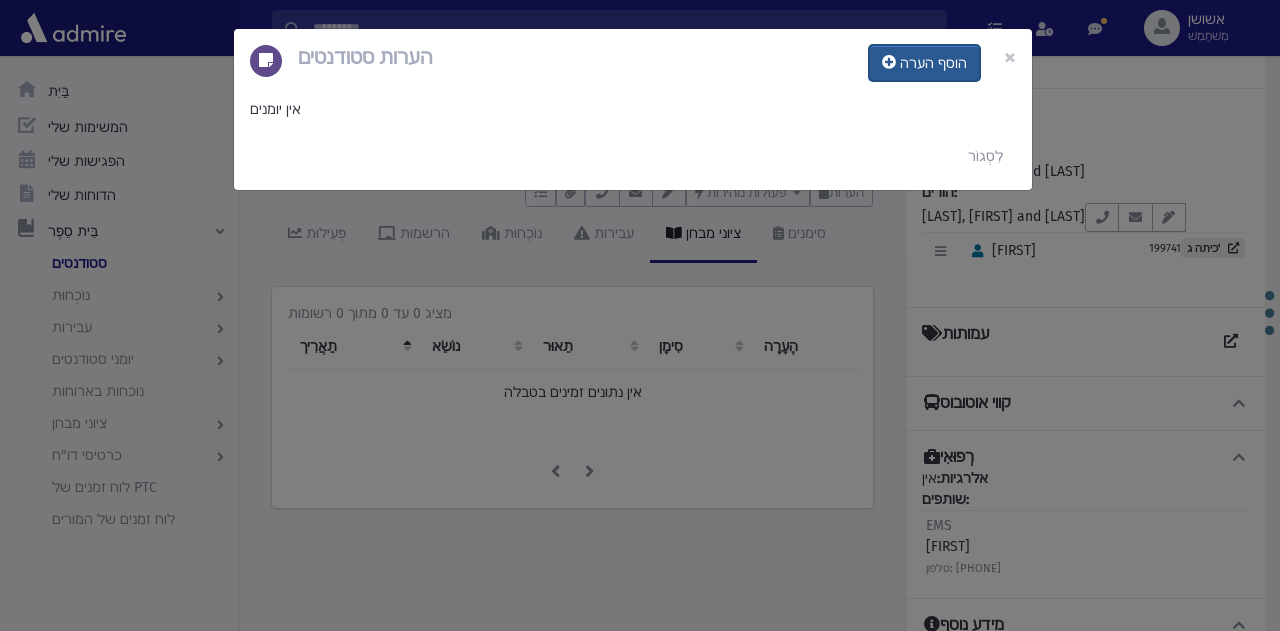 click on "הוסף הערה" at bounding box center [933, 63] 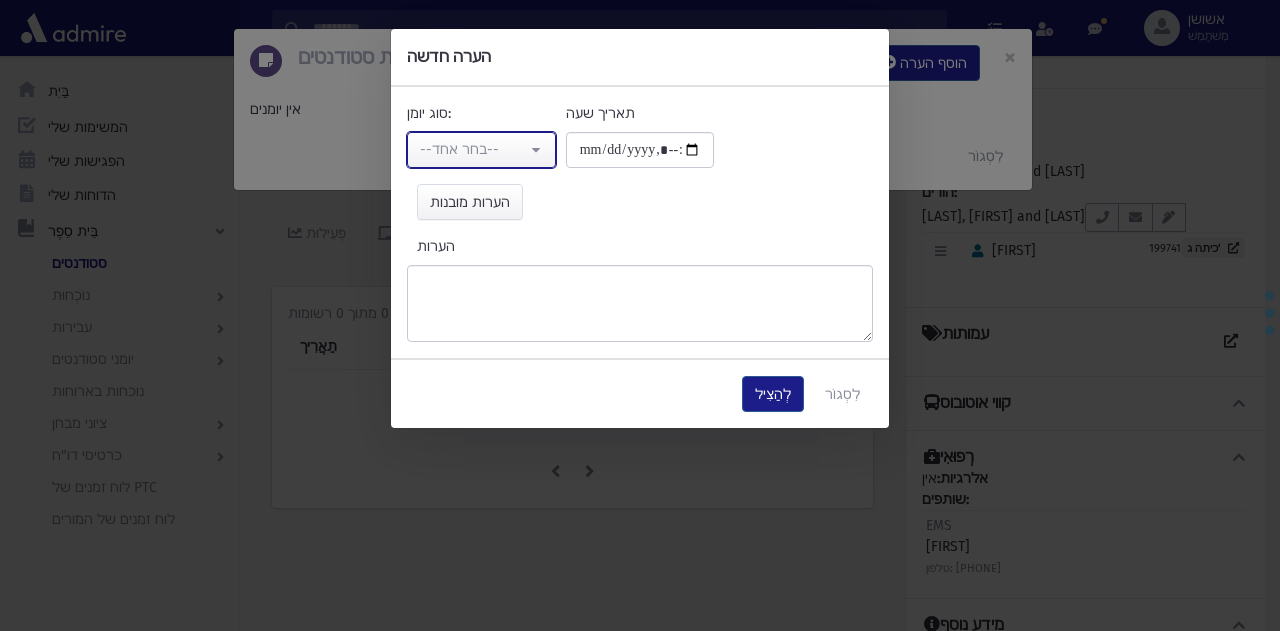 click on "--בחר אחד--" at bounding box center (481, 150) 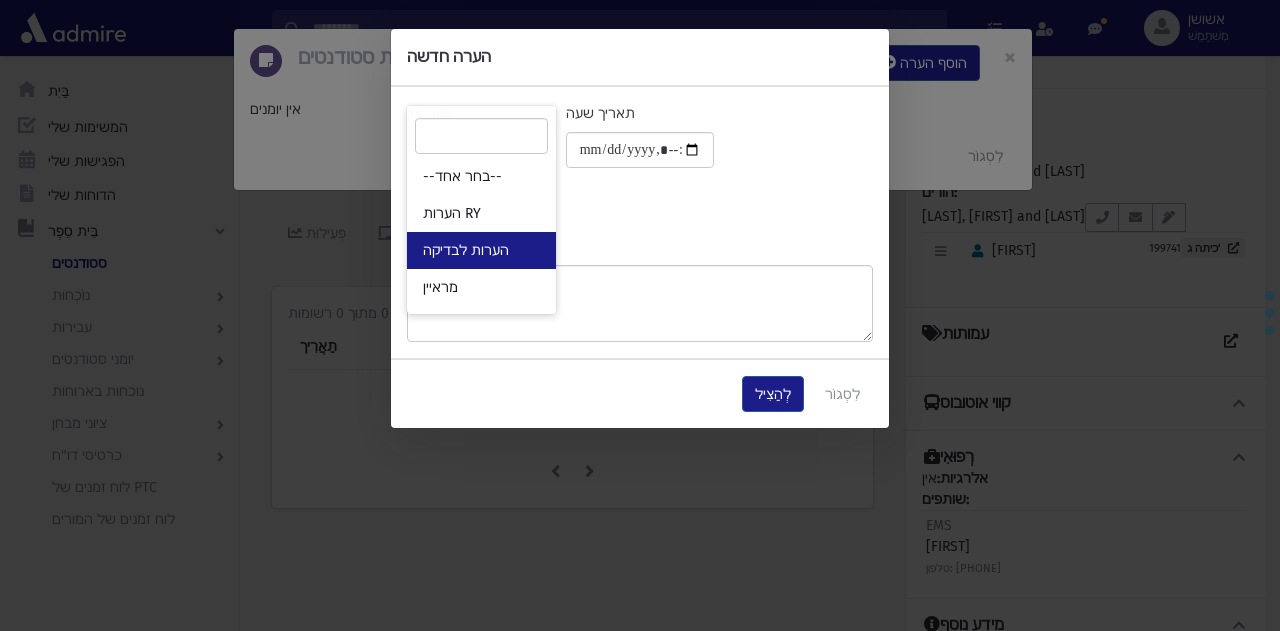 click on "הערות לבדיקה" at bounding box center (481, 250) 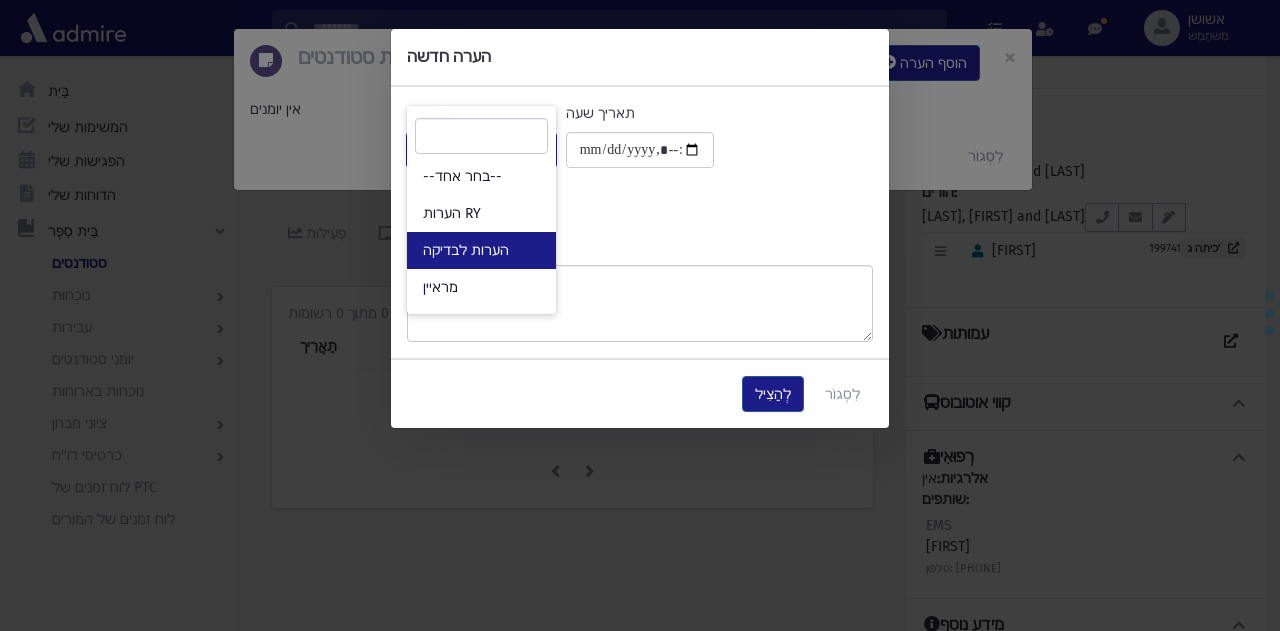 select on "*" 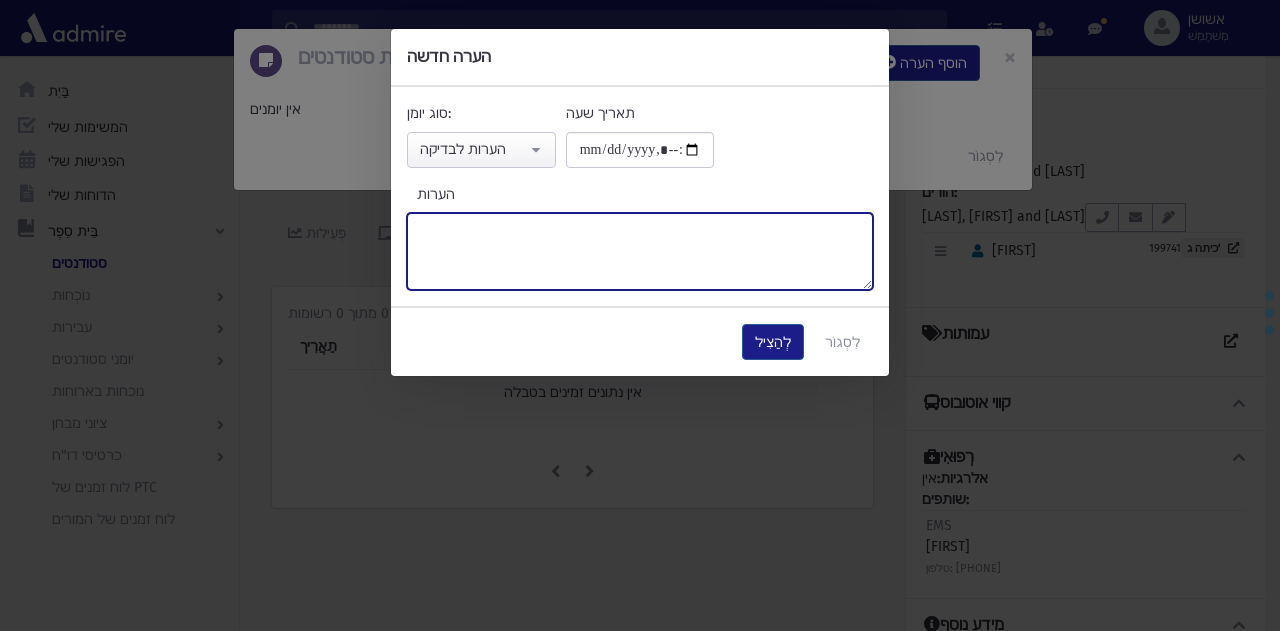 click on "הערות" at bounding box center [640, 251] 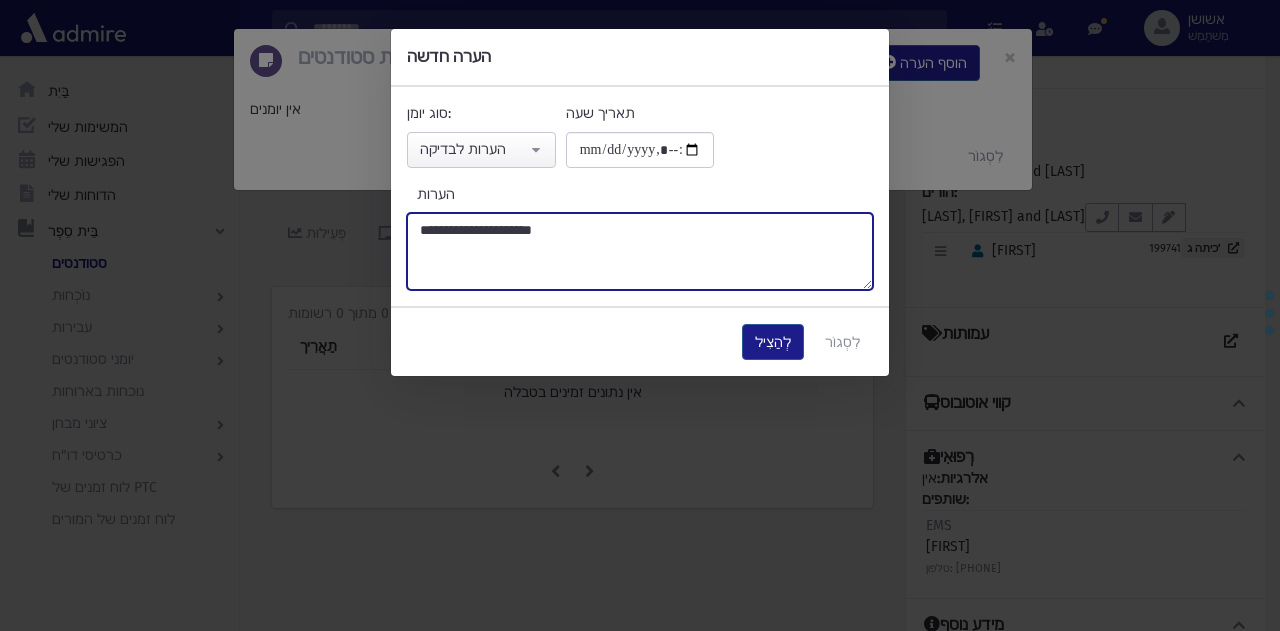 type on "**********" 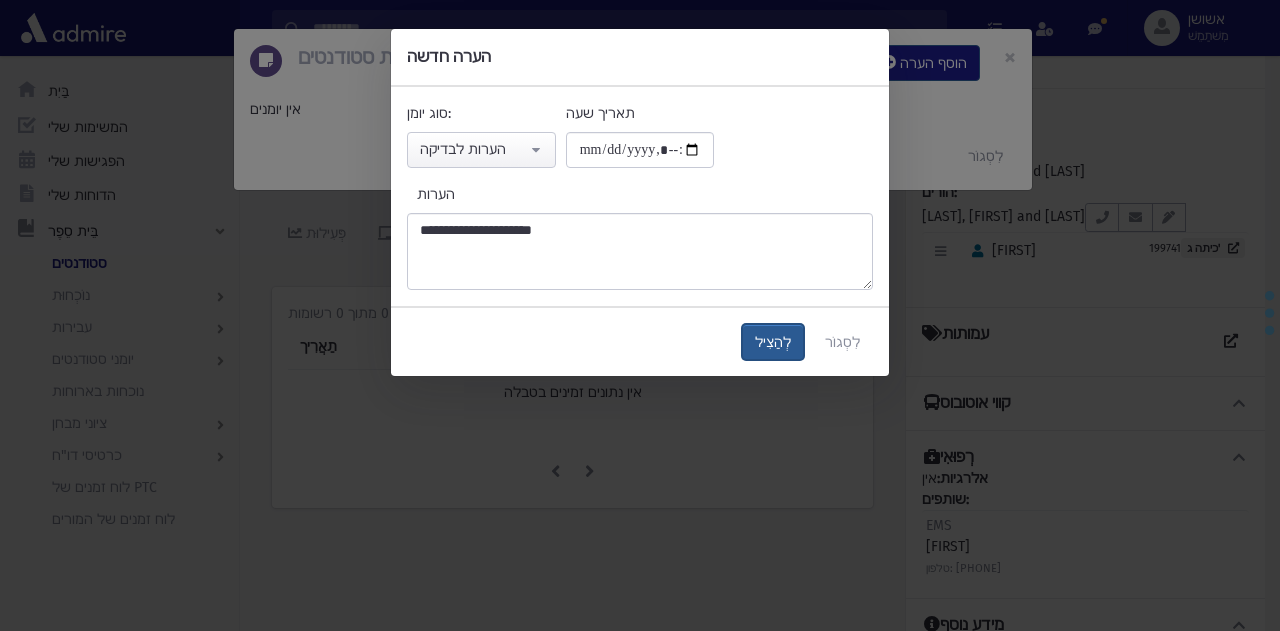 click on "לְהַצִיל" at bounding box center (773, 342) 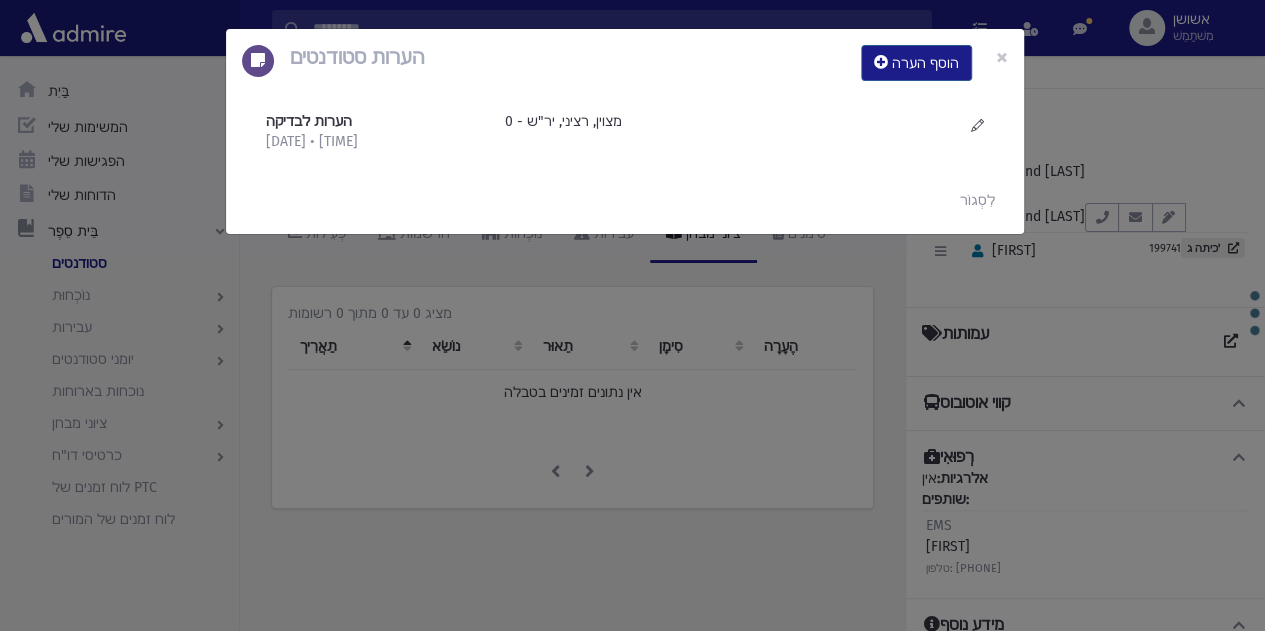 click on "הערות סטודנטים
הוסף הערה
×
הערות לבדיקה
[DATE] • [TIME]" at bounding box center (632, 315) 